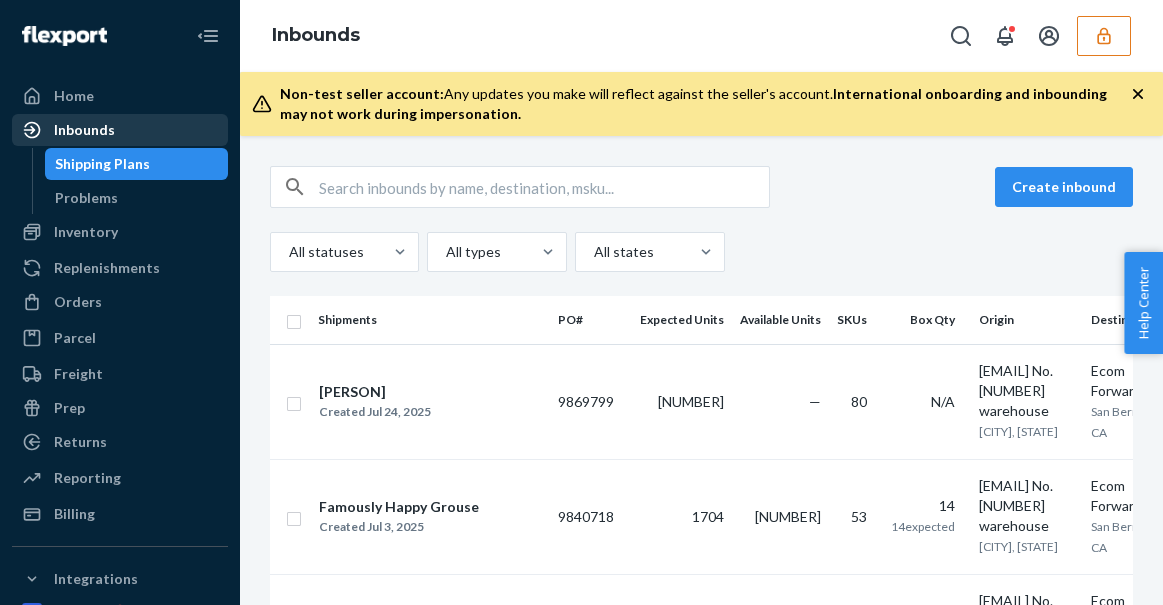scroll, scrollTop: 0, scrollLeft: 0, axis: both 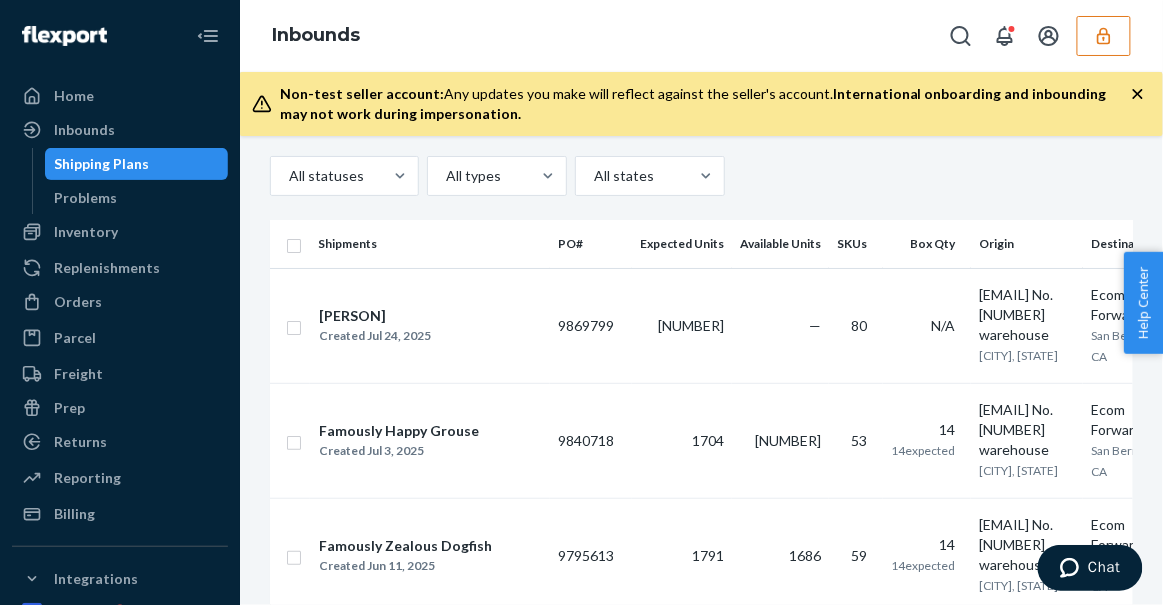 click on "Shipping Plans" at bounding box center (102, 164) 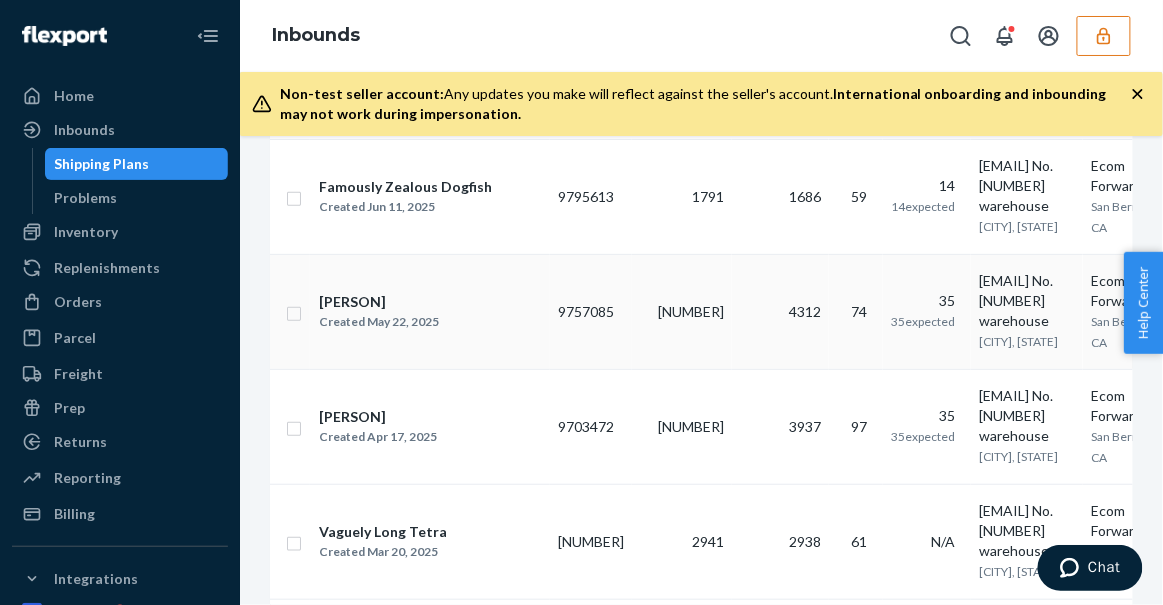 scroll, scrollTop: 439, scrollLeft: 0, axis: vertical 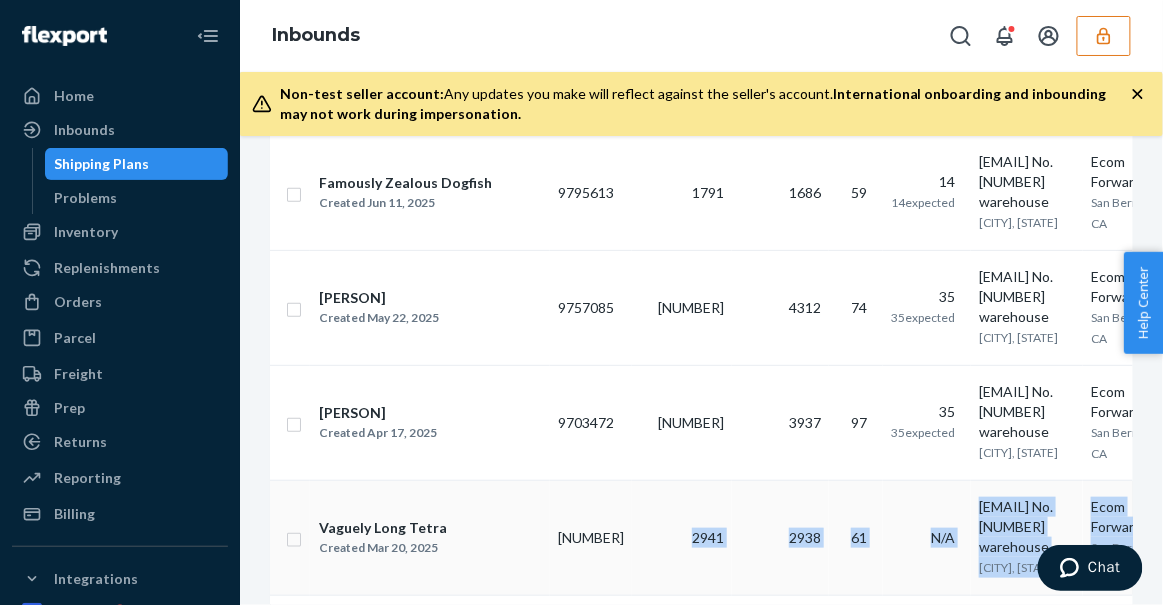 drag, startPoint x: 760, startPoint y: 597, endPoint x: 664, endPoint y: 573, distance: 98.95454 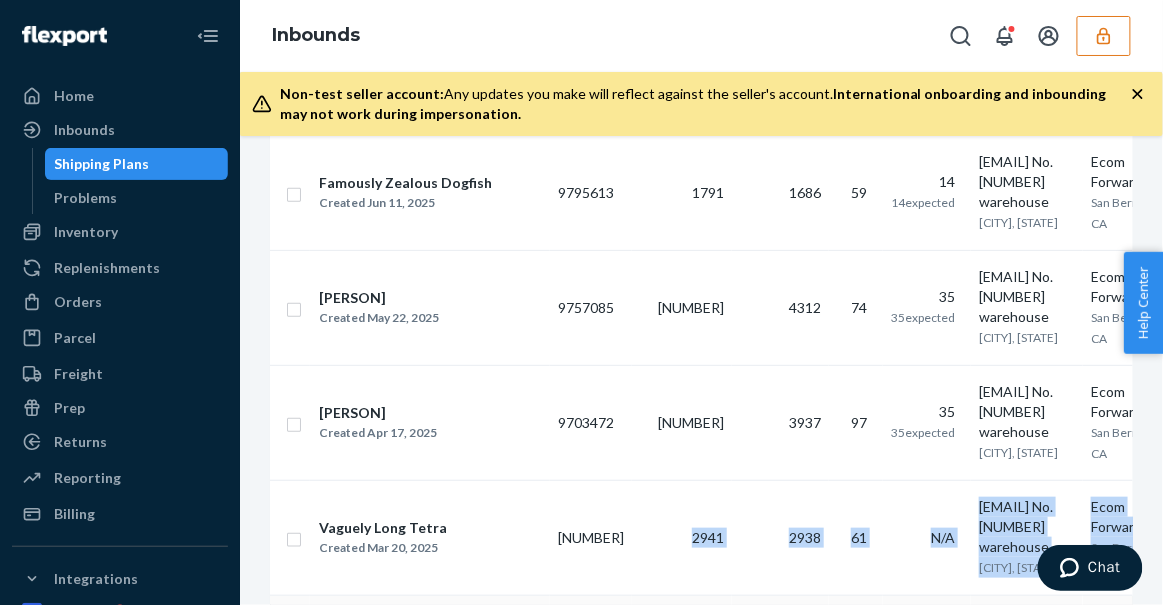 click on "2846" at bounding box center [682, 652] 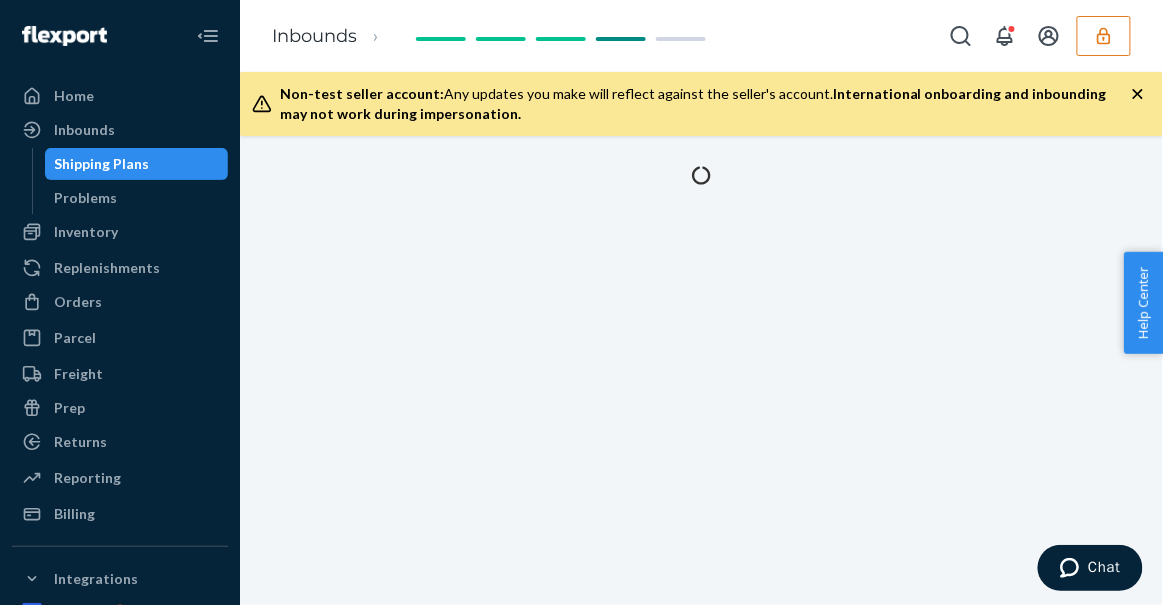 scroll, scrollTop: 0, scrollLeft: 0, axis: both 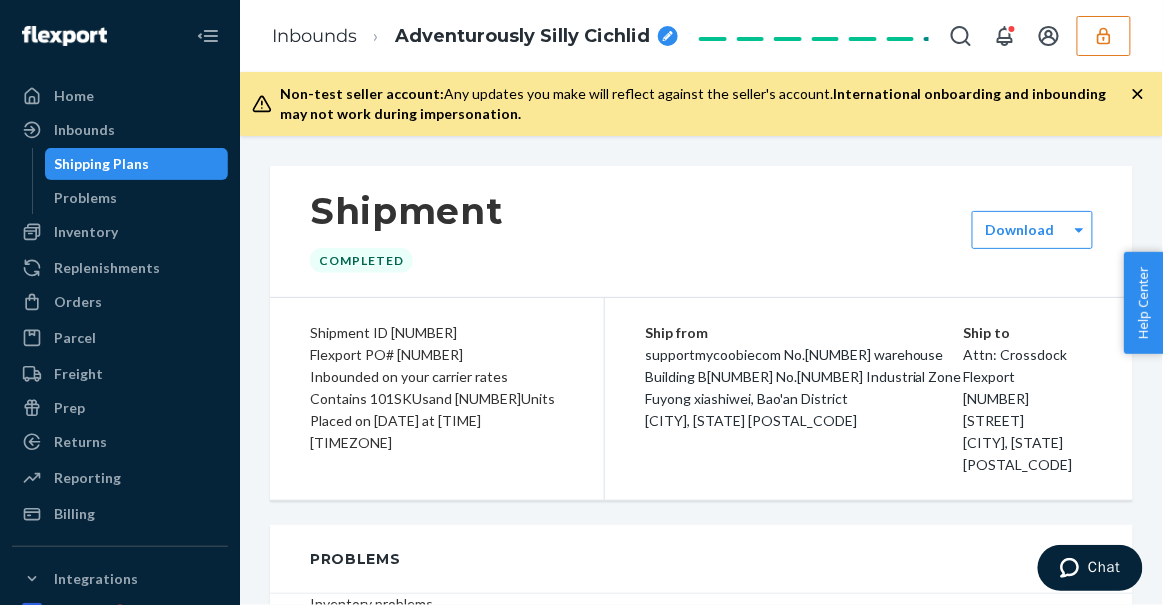 click at bounding box center [1104, 36] 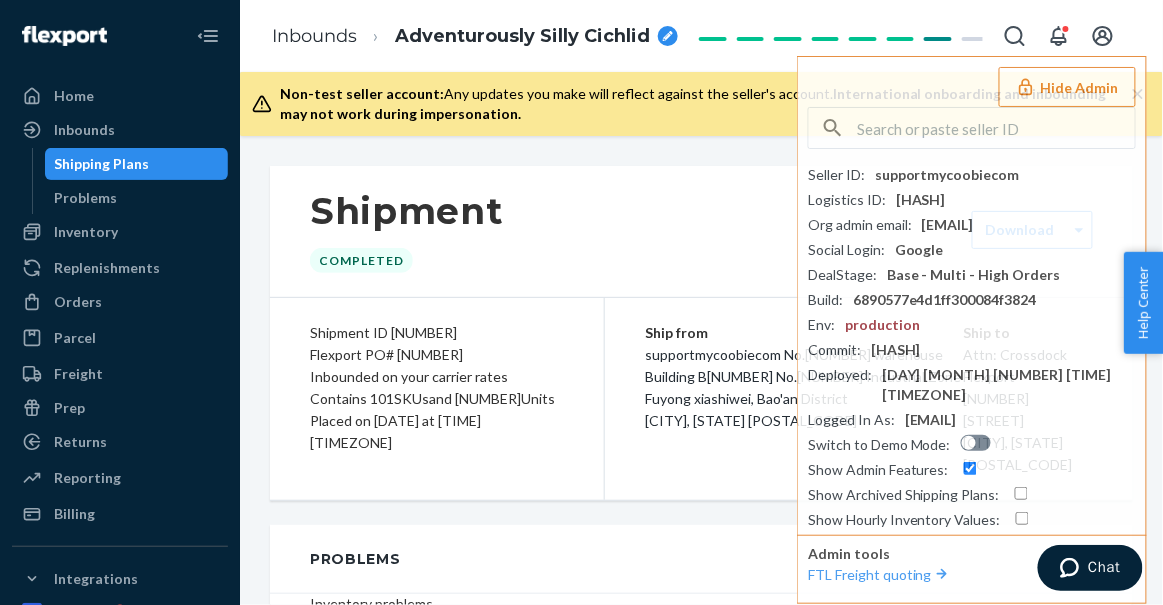 click on "Shipment Completed" at bounding box center [701, 231] 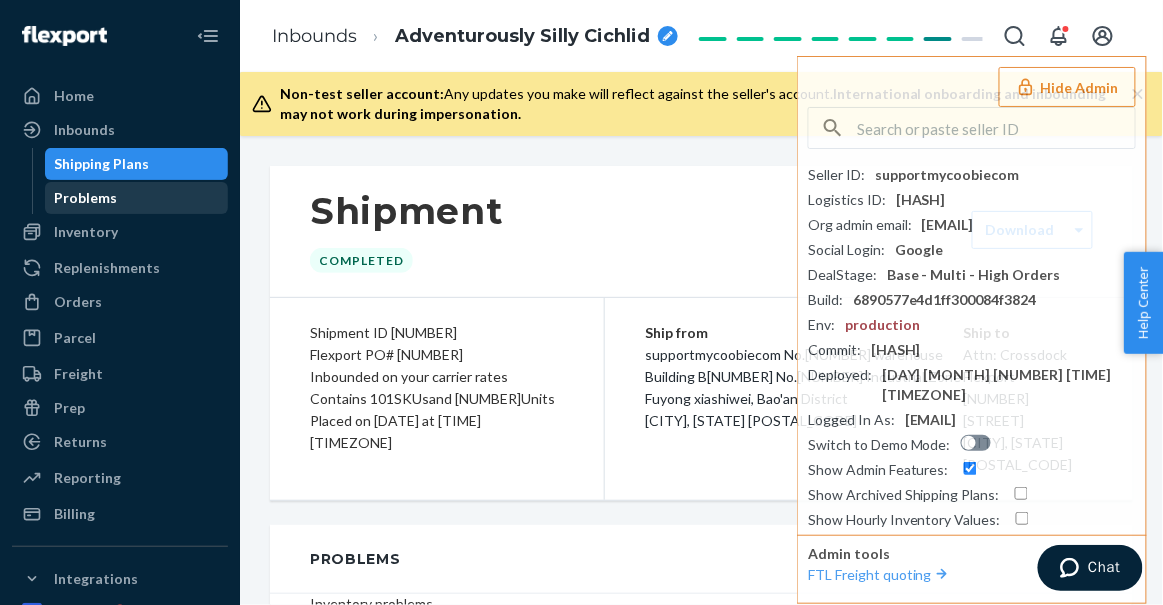 click on "Problems" at bounding box center (86, 198) 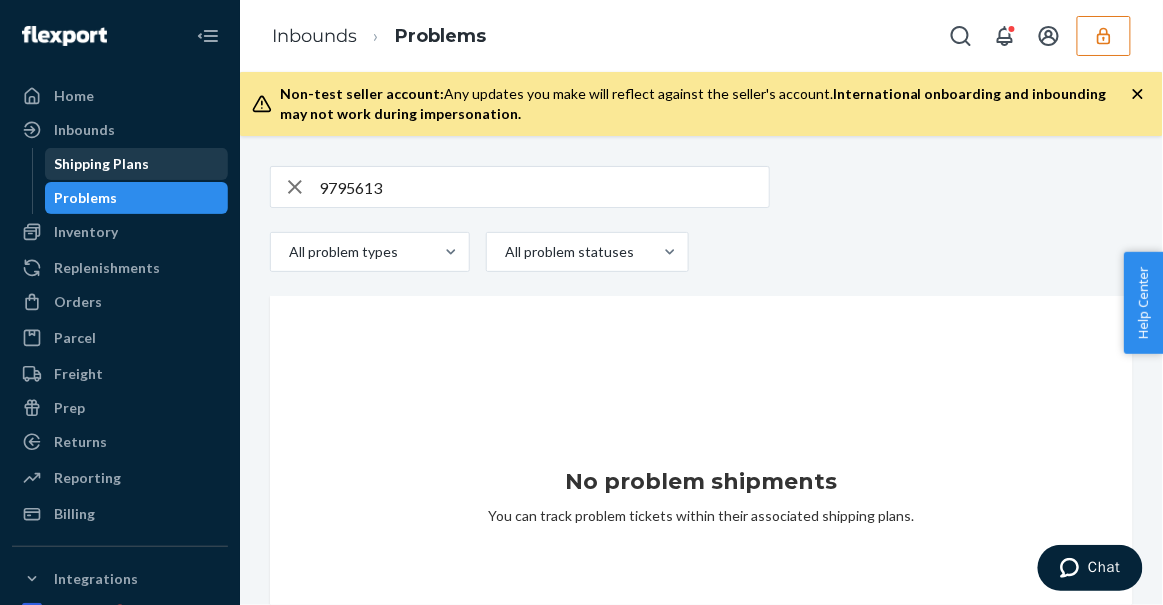click on "Shipping Plans" at bounding box center [102, 164] 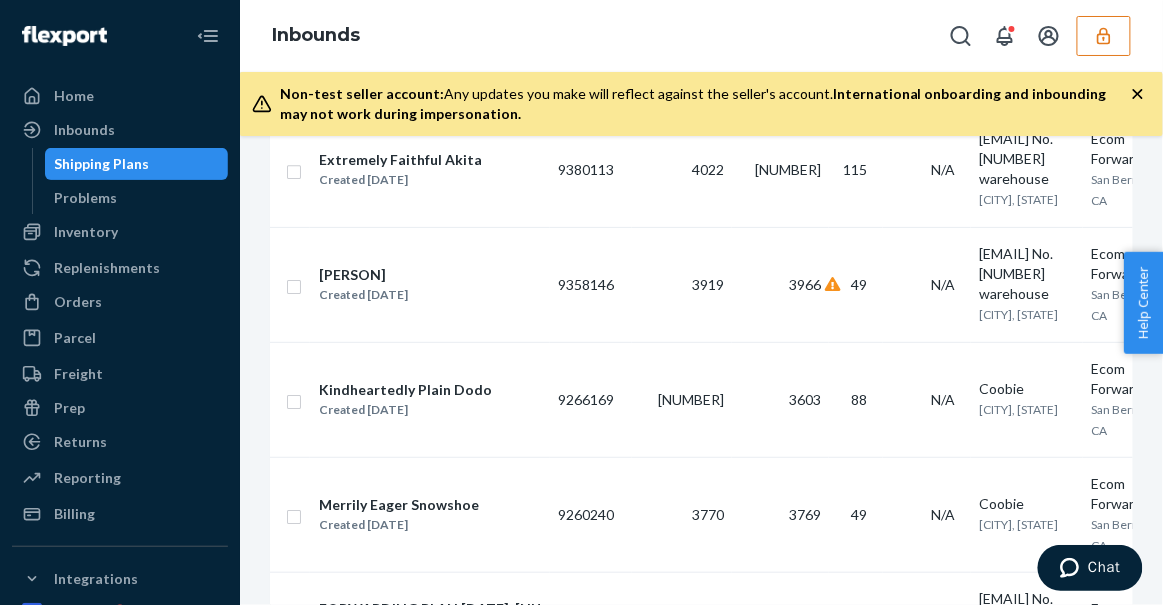 scroll, scrollTop: 1363, scrollLeft: 0, axis: vertical 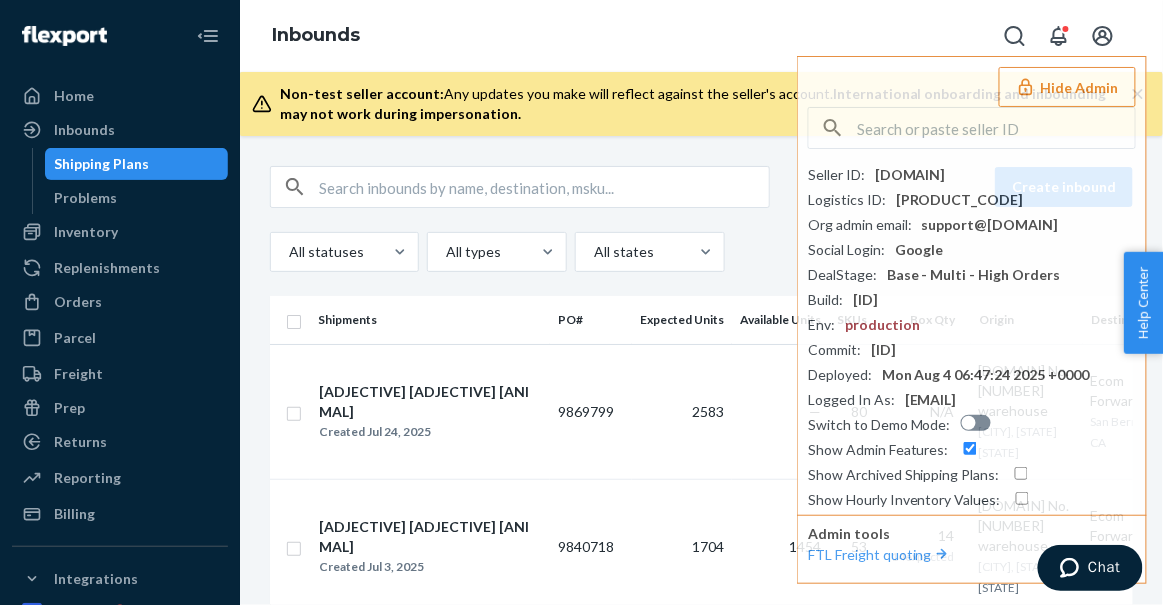 click on "Inbounds Hide Admin Seller ID :  supportmycoobiecom Logistics ID :  01GEMW91WFVGX0E85SM1P0900Q Org admin email :  support@mycoobie.com Social Login :  Google DealStage :  Base - Multi - High Orders Build :  6890577e4d1ff300084f3824 Env :  production Commit :  d326562af Deployed :  Mon Aug 4 06:47:24 2025 +0000
Logged In As :  c-lpowdrill@flexport.com Switch to Demo Mode :  Show Admin Features :  Show Archived Shipping Plans :  Show Hourly Inventory Values :  Admin tools FTL Freight quoting" at bounding box center (701, 36) 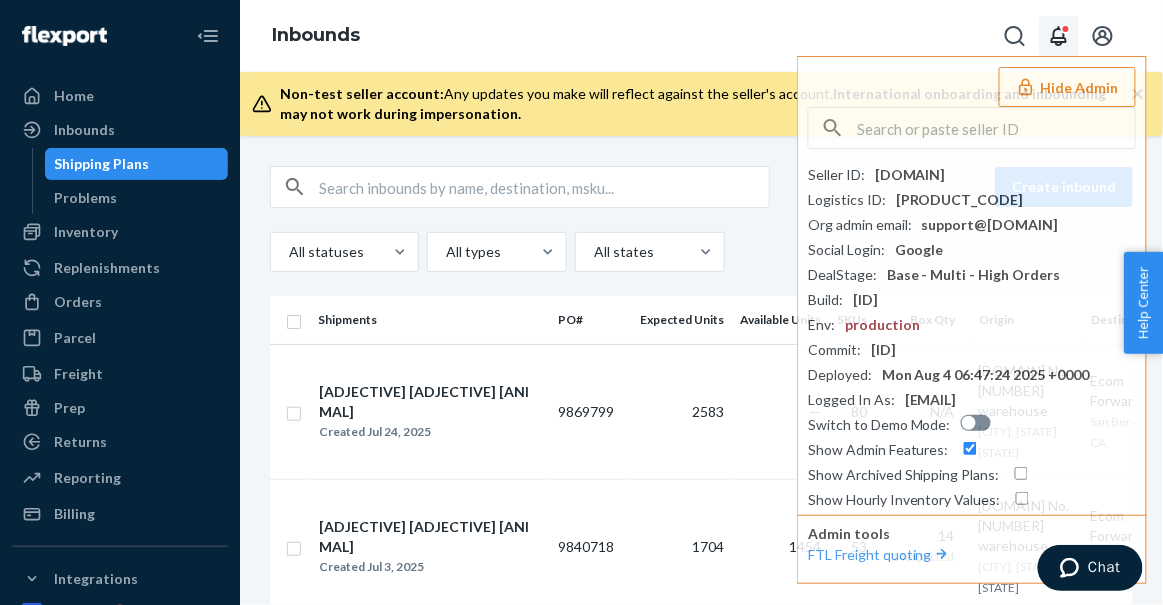 click 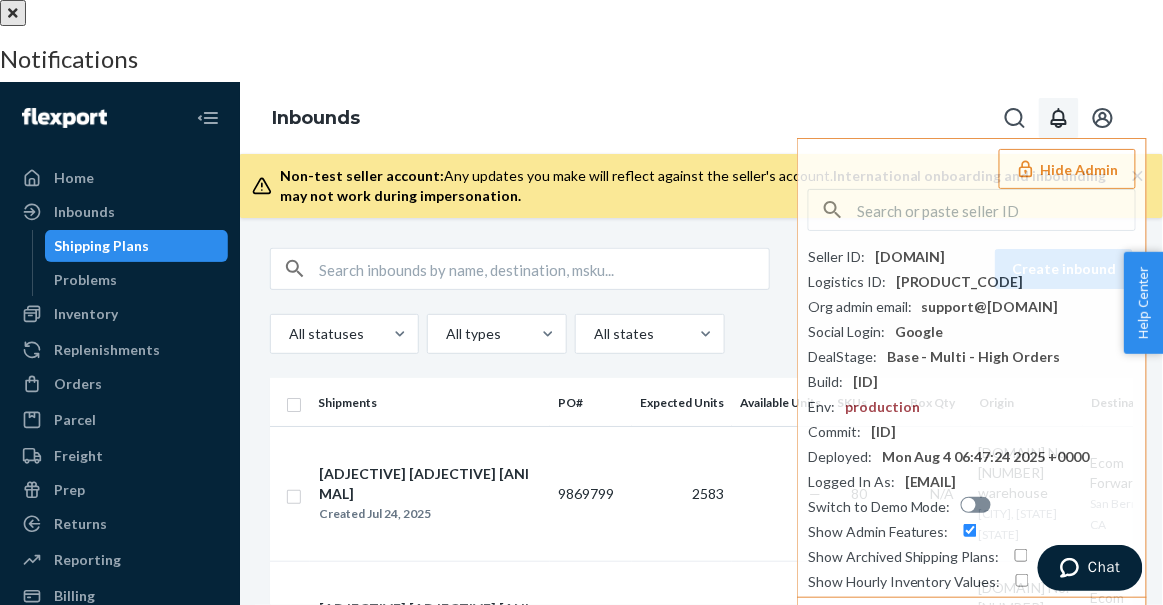 click on "May 27 Shipping plan "FORWARDING PLAN 04/13/2022-22" has an unknown barcode View problem" at bounding box center [581, 317] 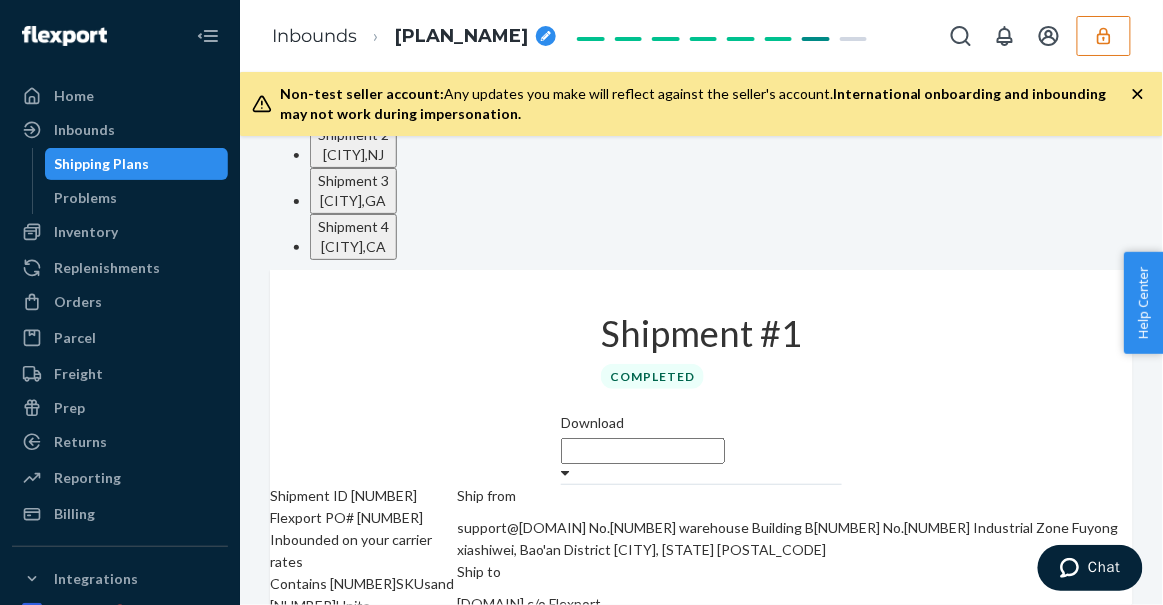 scroll, scrollTop: 0, scrollLeft: 0, axis: both 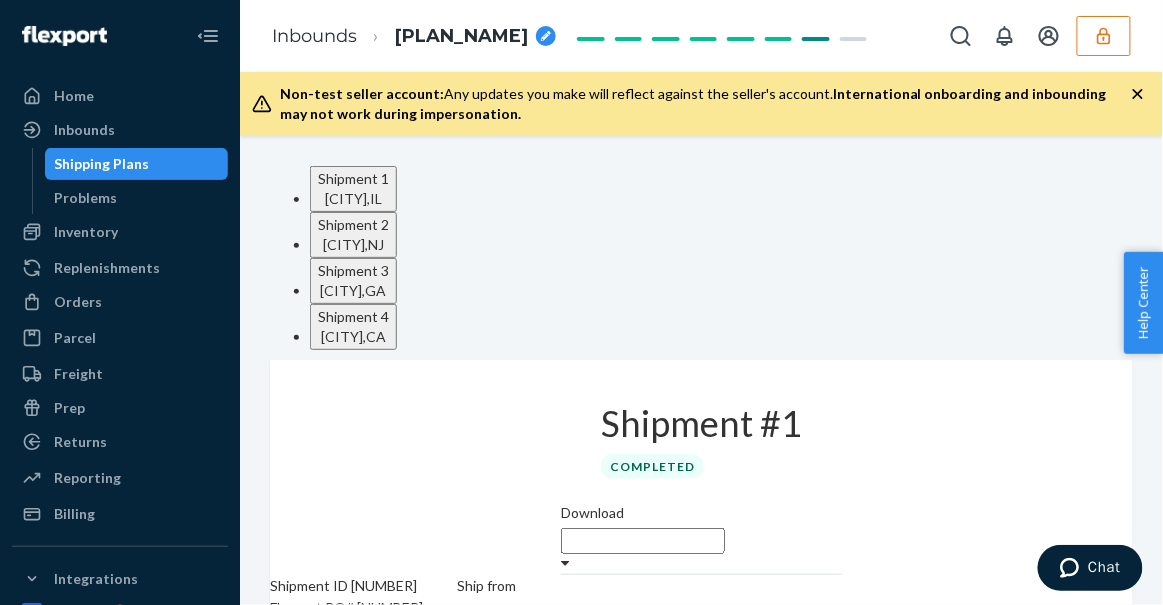 click 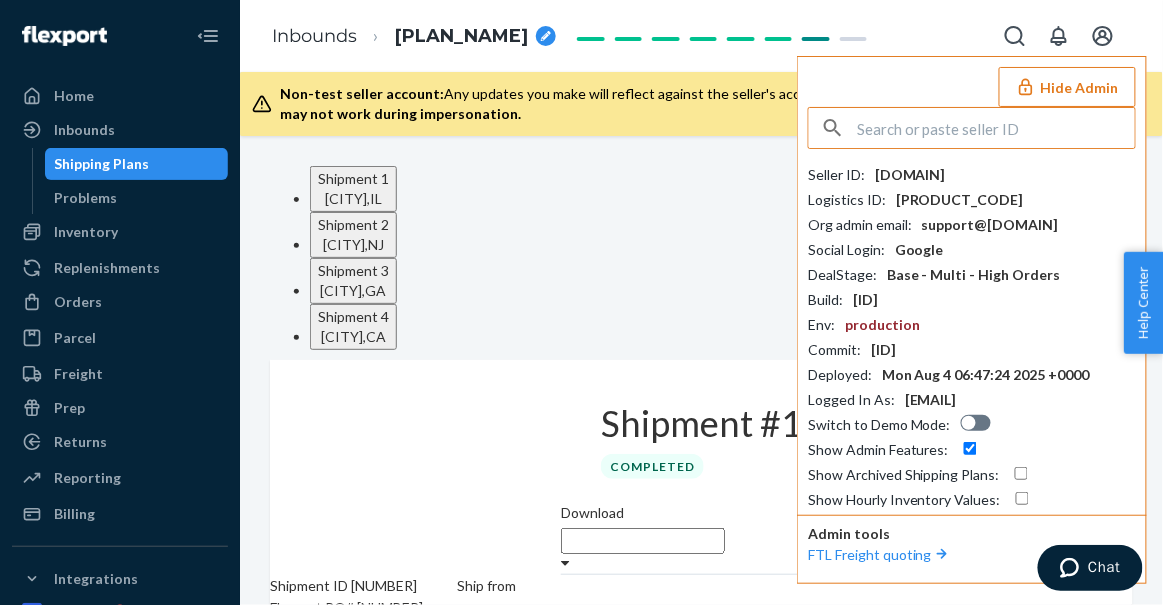 click at bounding box center (996, 128) 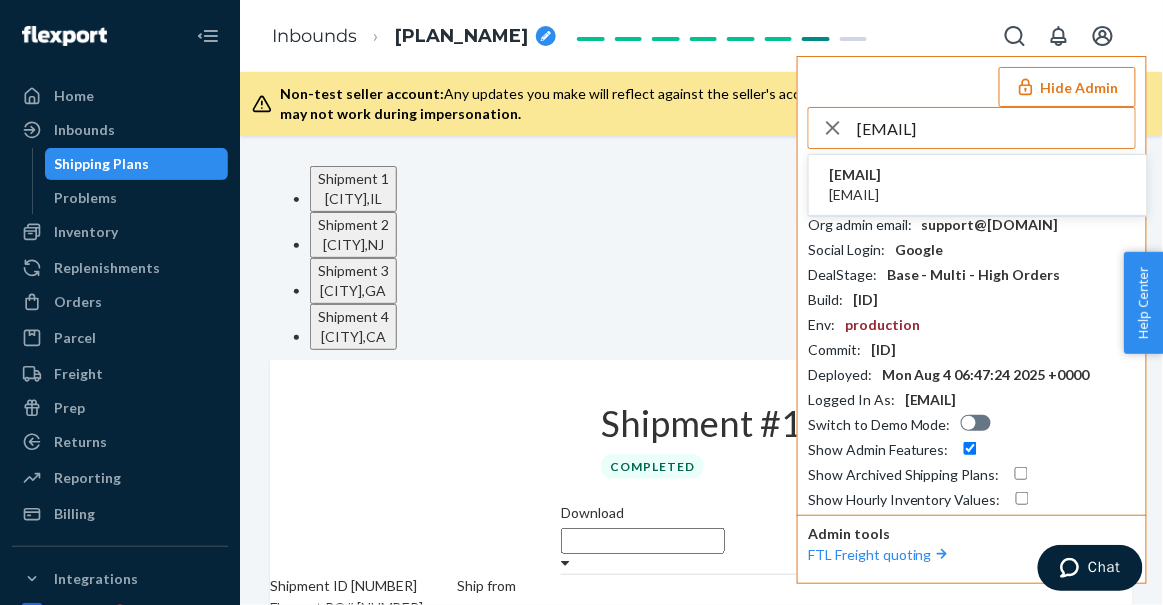 type on "sushan2011163com" 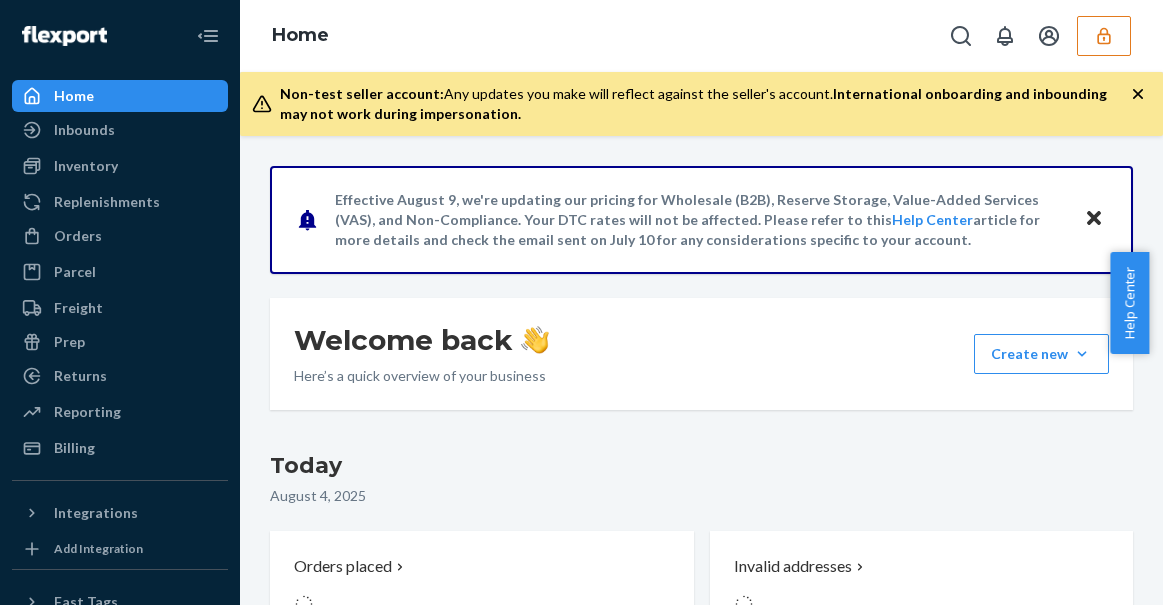 scroll, scrollTop: 0, scrollLeft: 0, axis: both 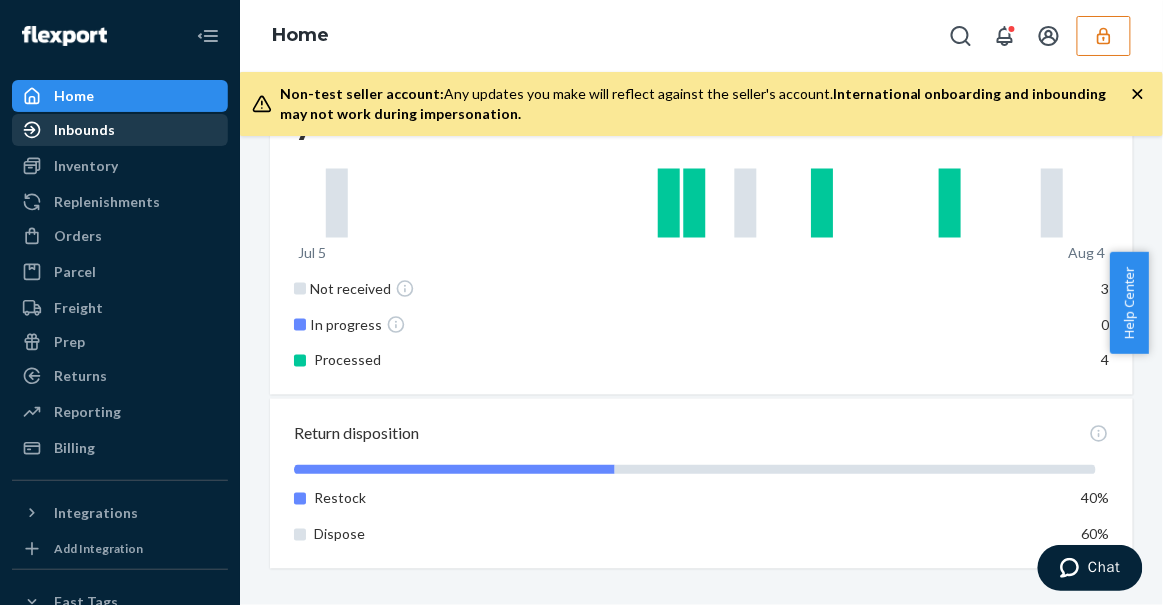 click on "Inbounds" at bounding box center (84, 130) 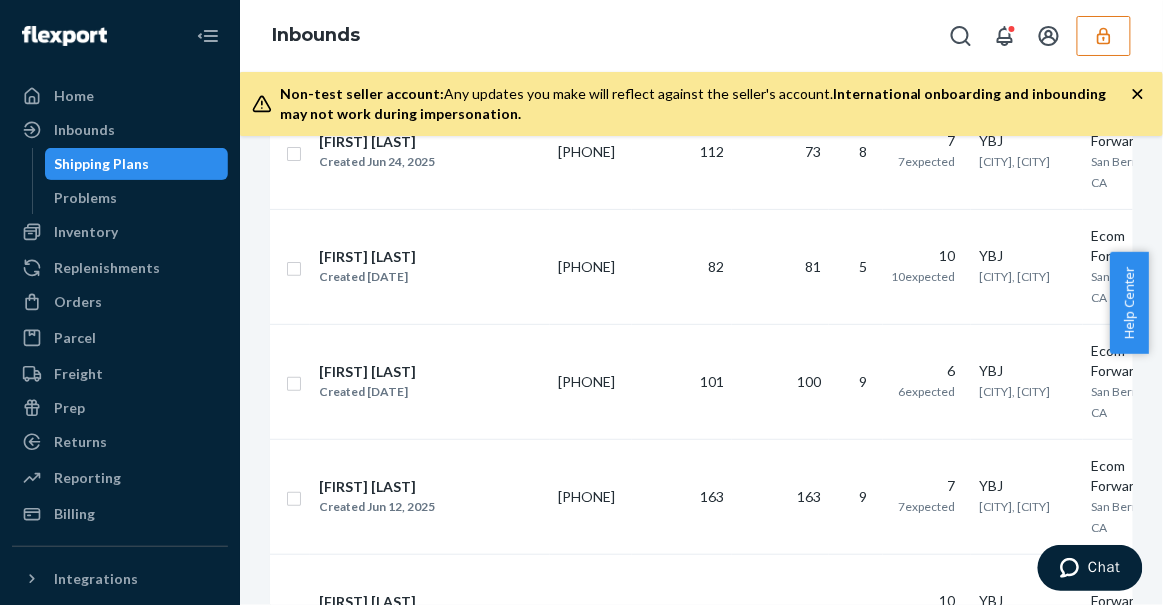 scroll, scrollTop: 0, scrollLeft: 0, axis: both 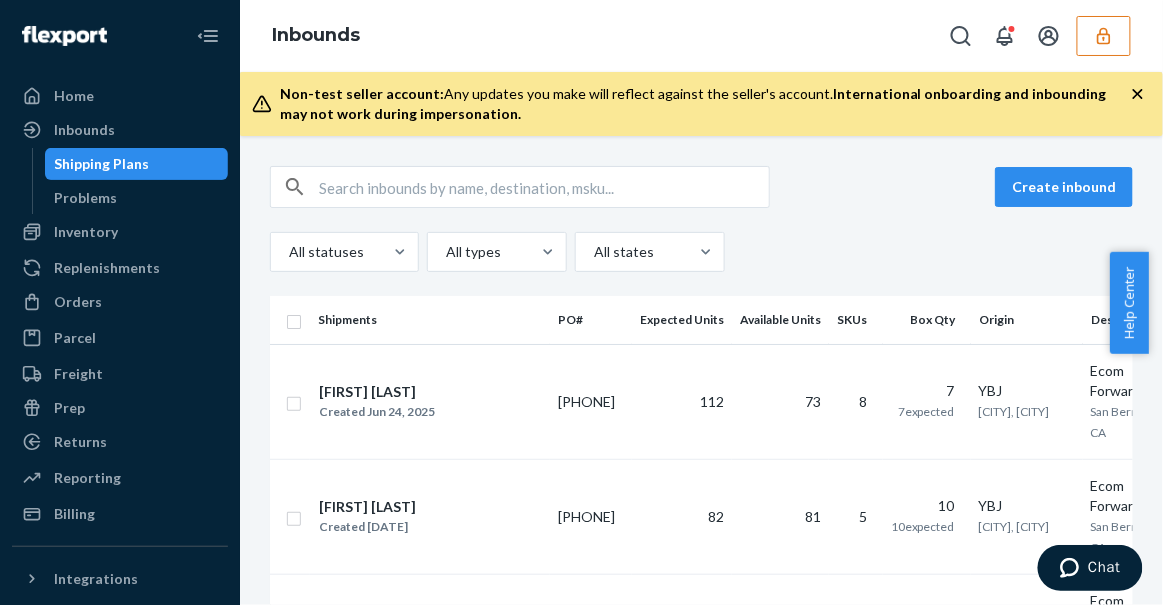 click at bounding box center [1104, 36] 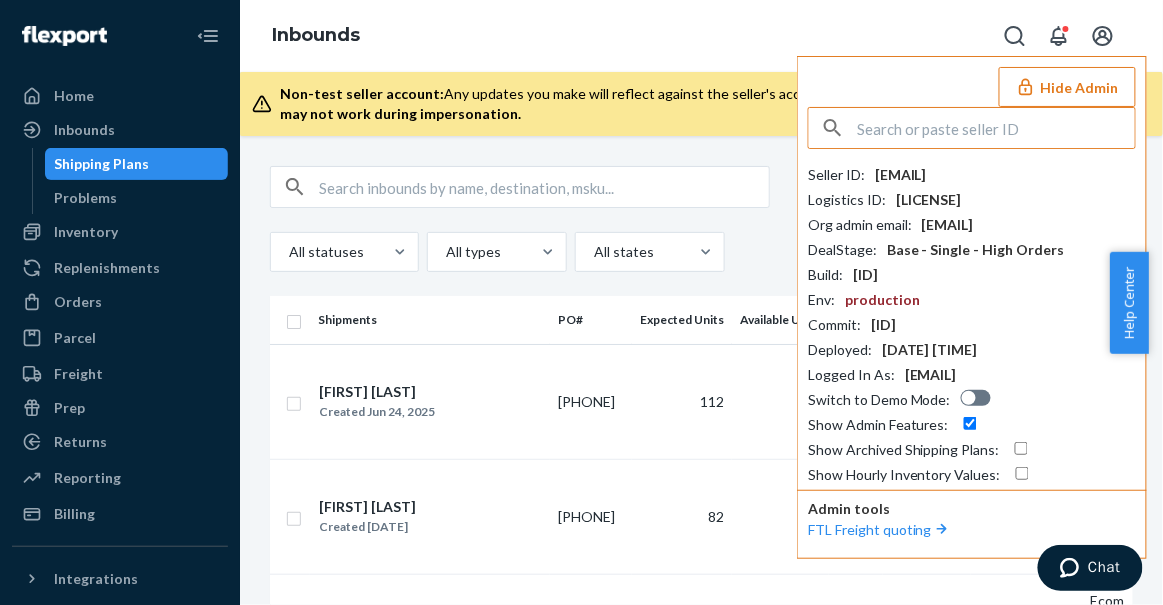 click at bounding box center (996, 128) 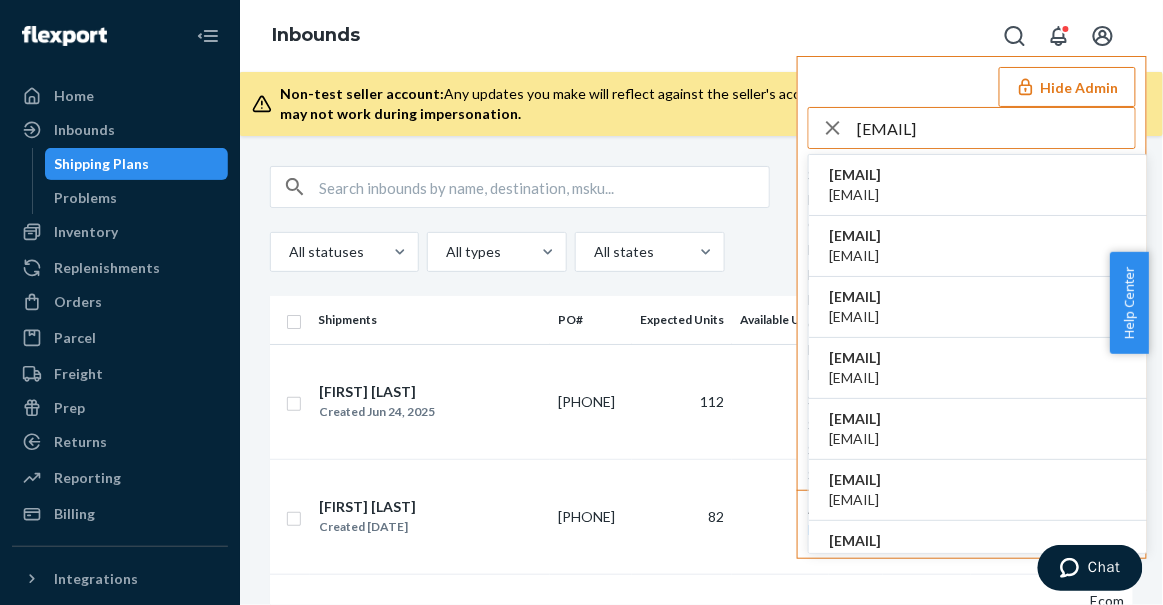 type on "[EMAIL]" 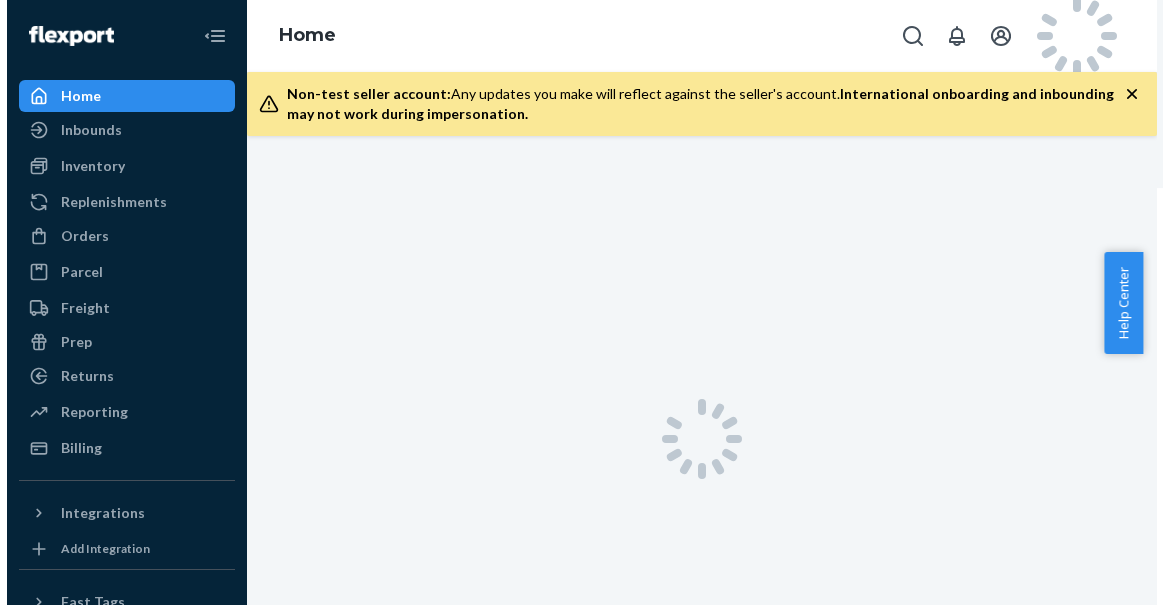 scroll, scrollTop: 0, scrollLeft: 0, axis: both 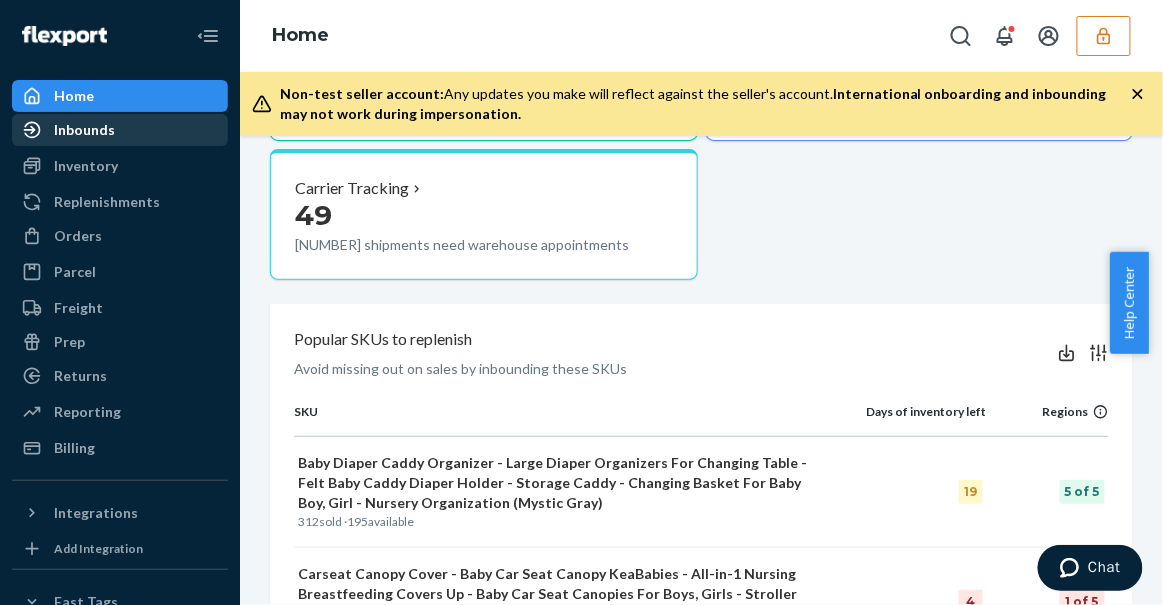 click on "Inbounds" at bounding box center (120, 130) 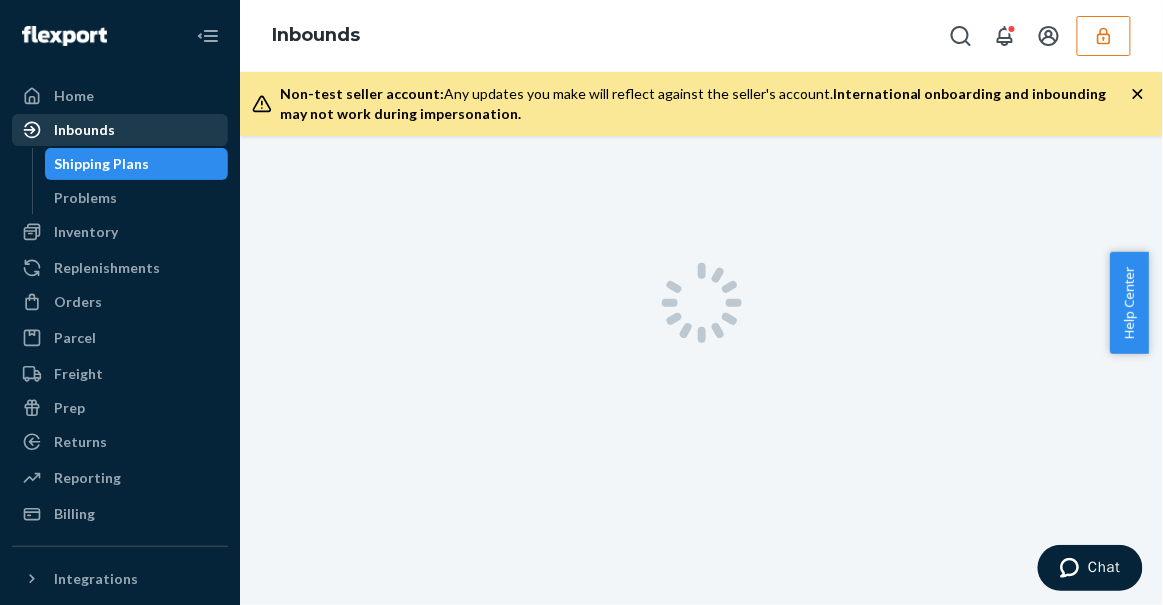 scroll, scrollTop: 0, scrollLeft: 0, axis: both 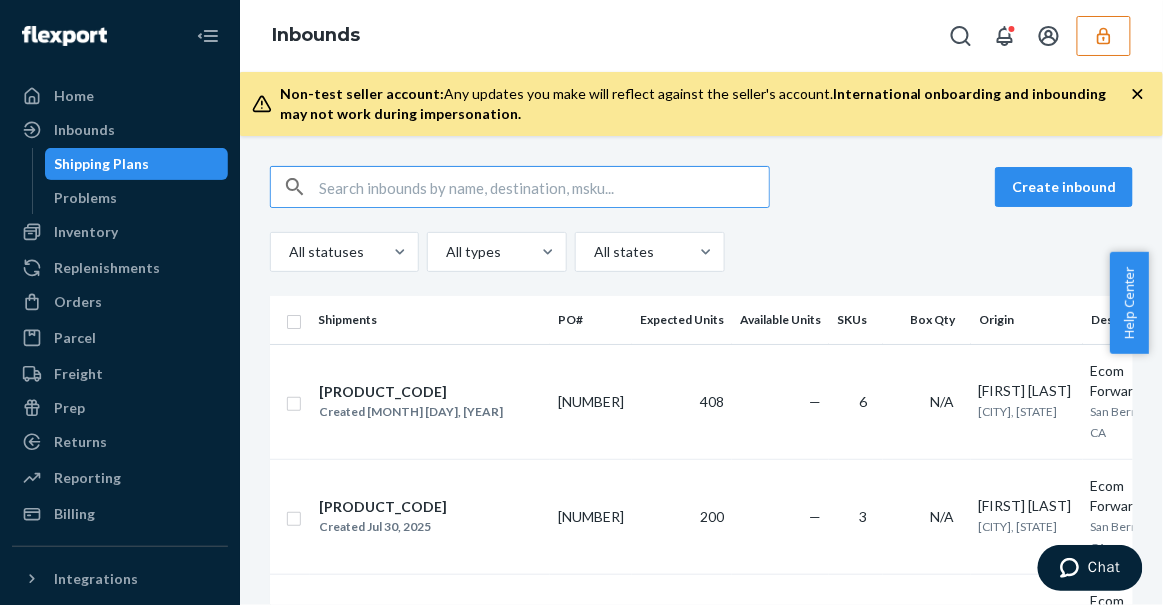 click at bounding box center [544, 187] 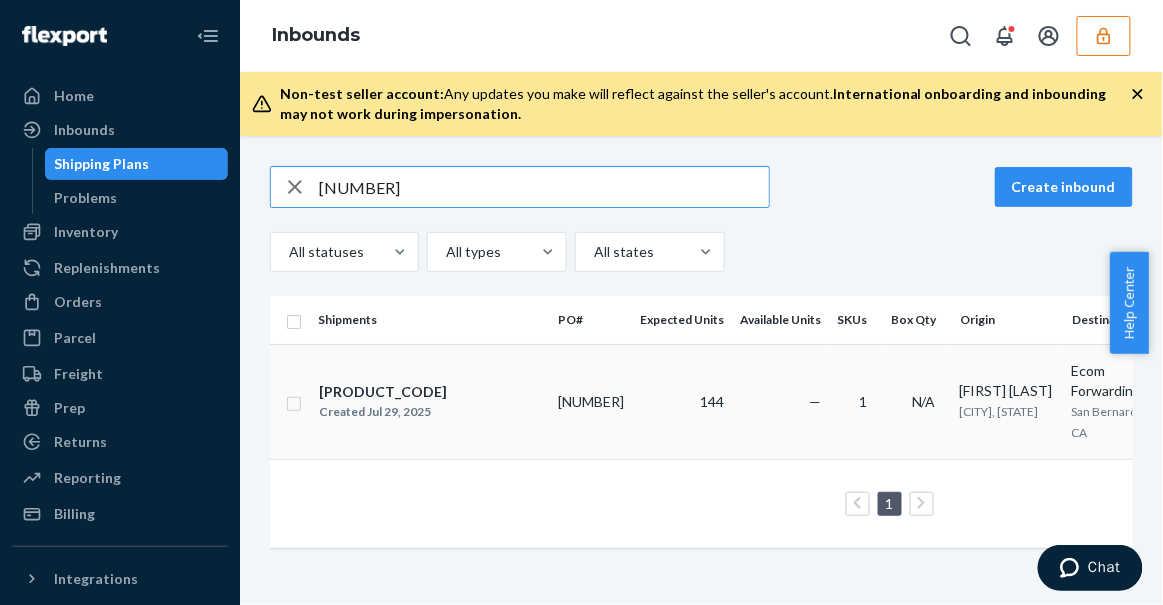 type on "9876069" 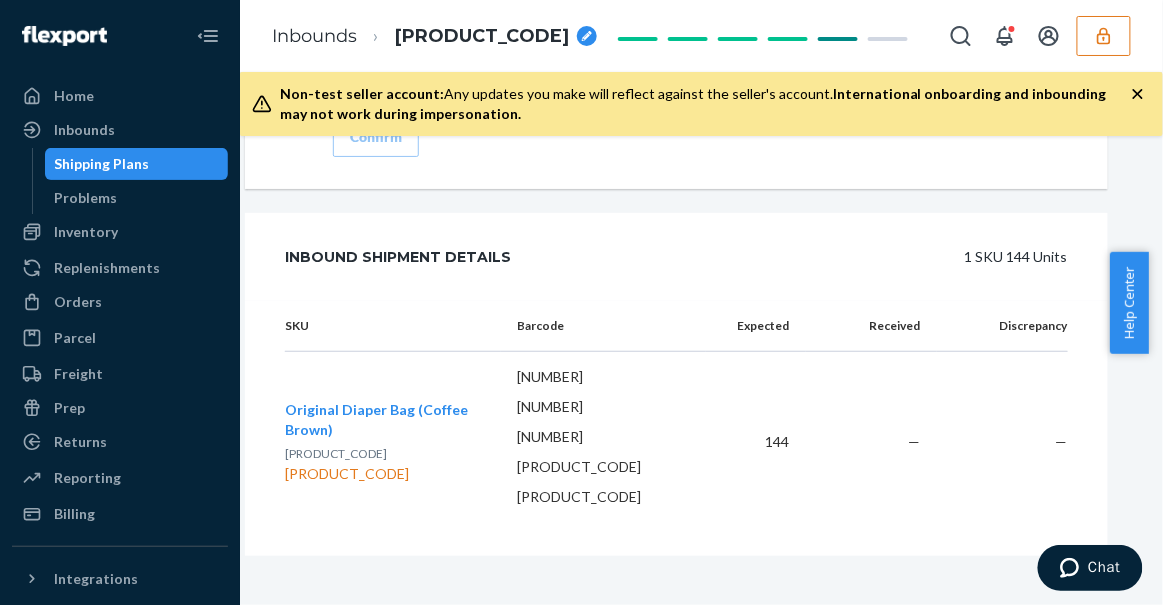 scroll, scrollTop: 2989, scrollLeft: 38, axis: both 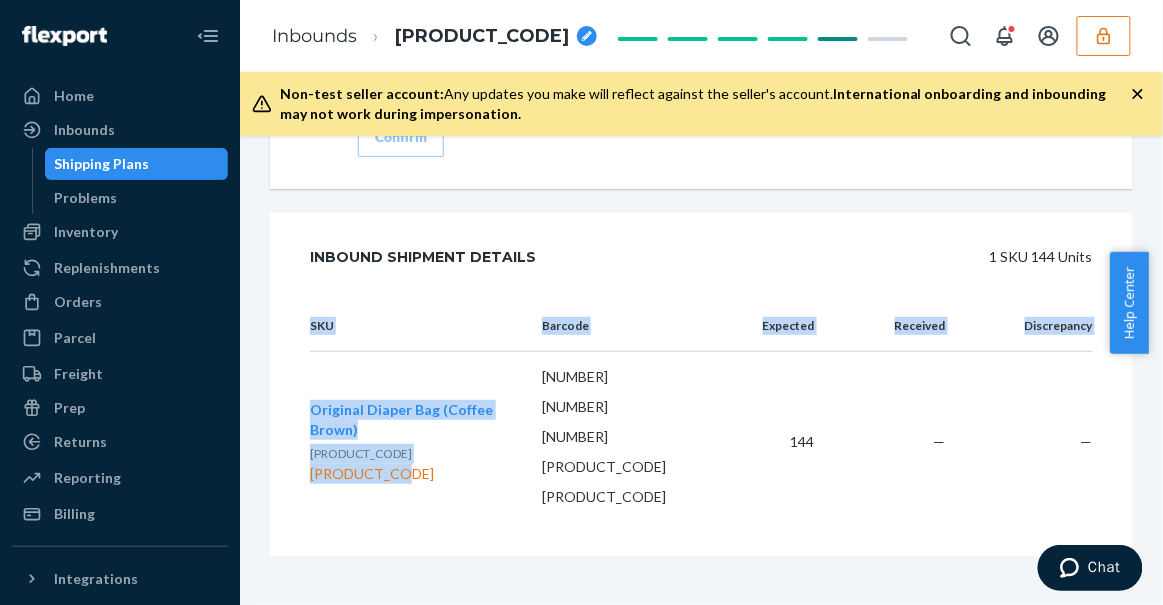 drag, startPoint x: 377, startPoint y: 442, endPoint x: 260, endPoint y: 454, distance: 117.61378 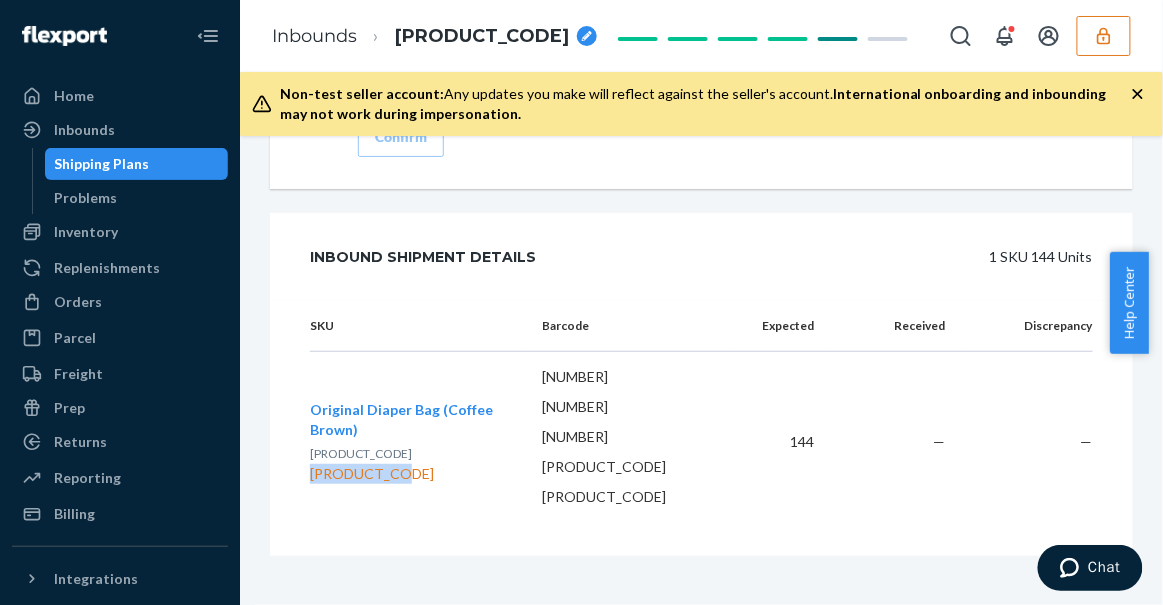 drag, startPoint x: 410, startPoint y: 447, endPoint x: 315, endPoint y: 449, distance: 95.02105 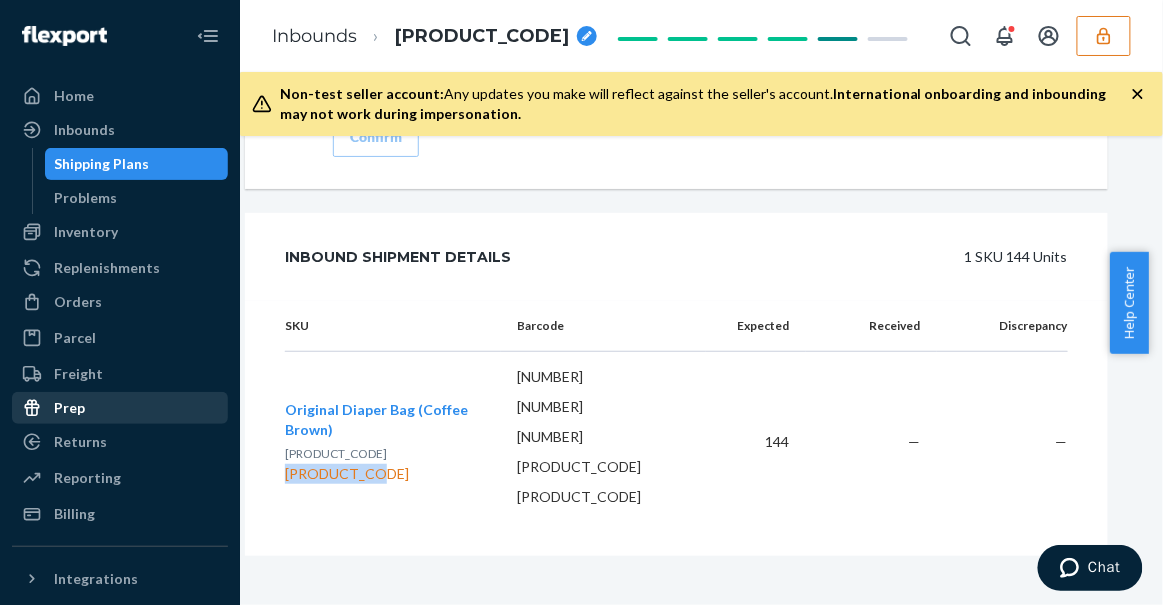 click on "Prep" at bounding box center (120, 408) 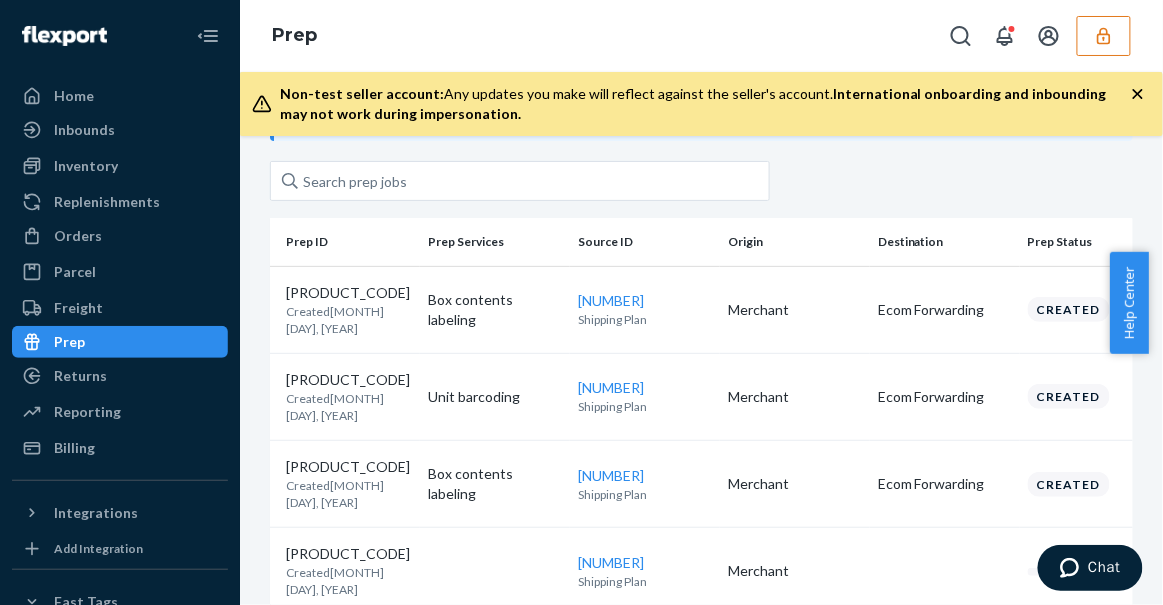scroll, scrollTop: 0, scrollLeft: 0, axis: both 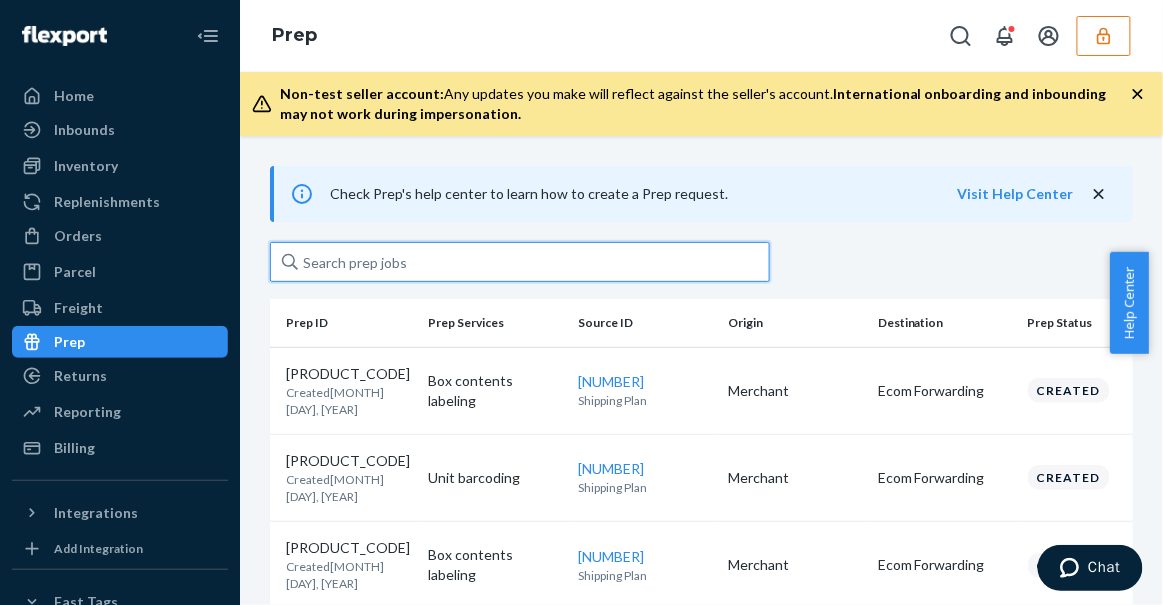 click at bounding box center (520, 262) 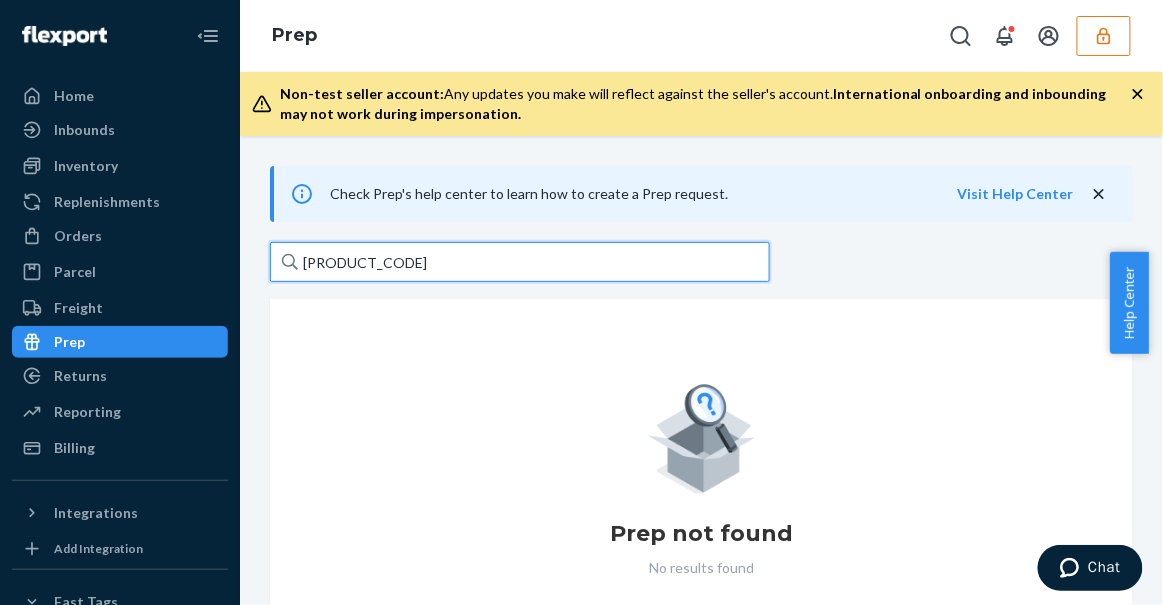 drag, startPoint x: 459, startPoint y: 264, endPoint x: 0, endPoint y: 202, distance: 463.16843 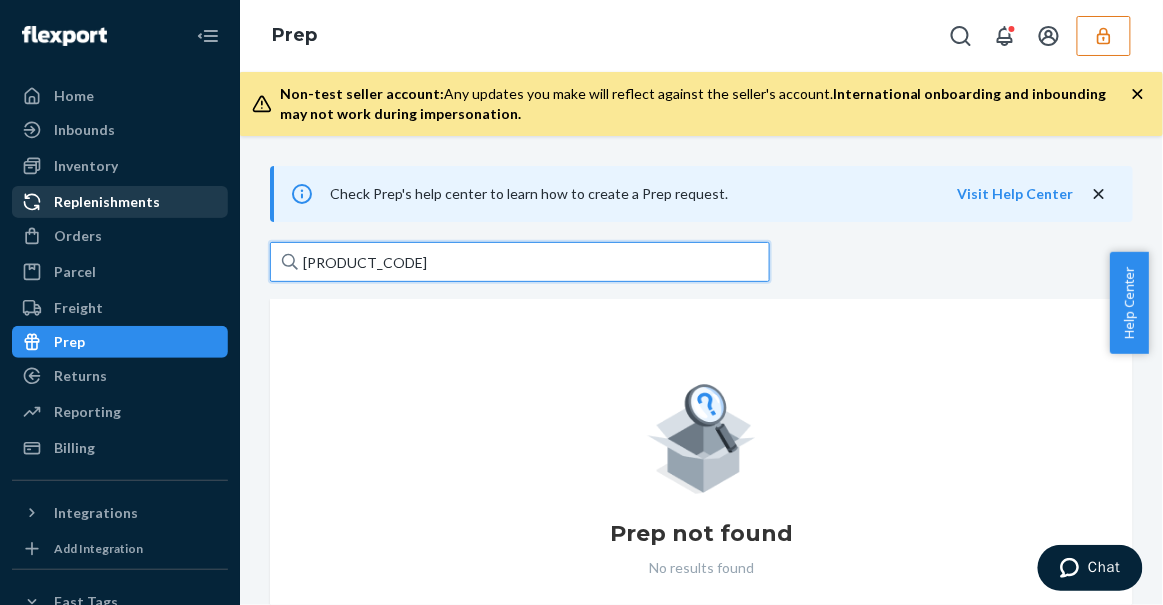 type 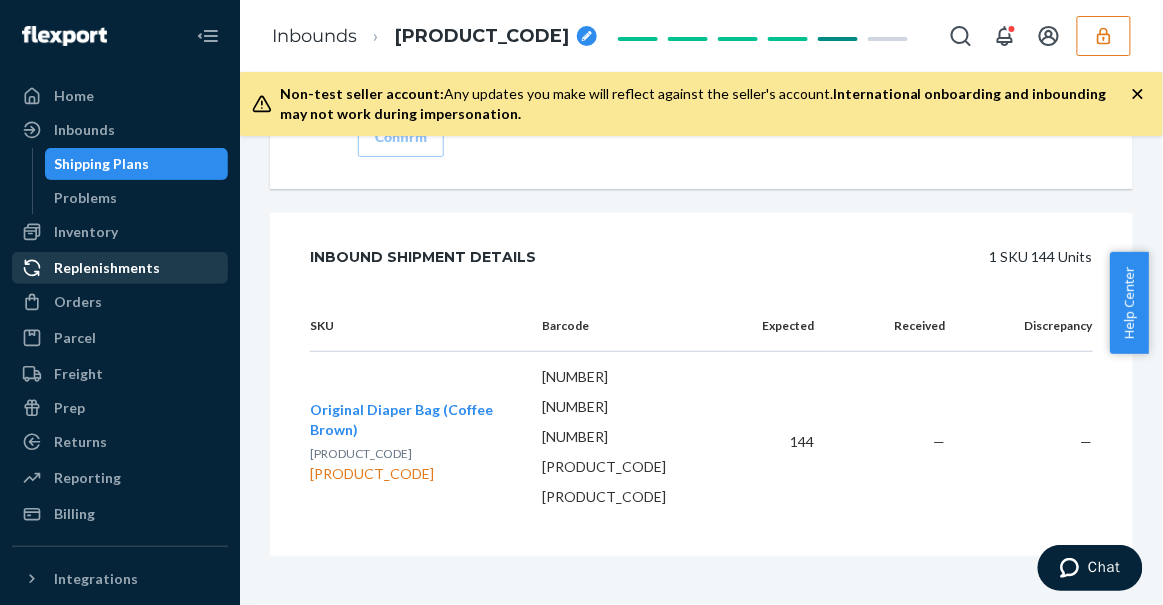 scroll, scrollTop: 2989, scrollLeft: 0, axis: vertical 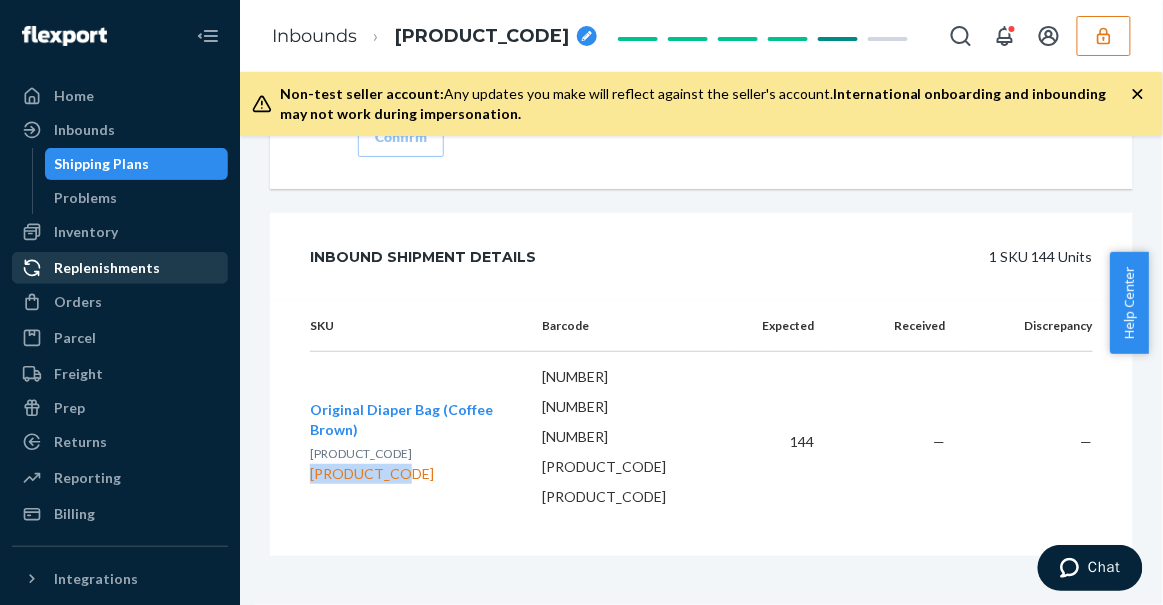 drag, startPoint x: 410, startPoint y: 445, endPoint x: 312, endPoint y: 446, distance: 98.005104 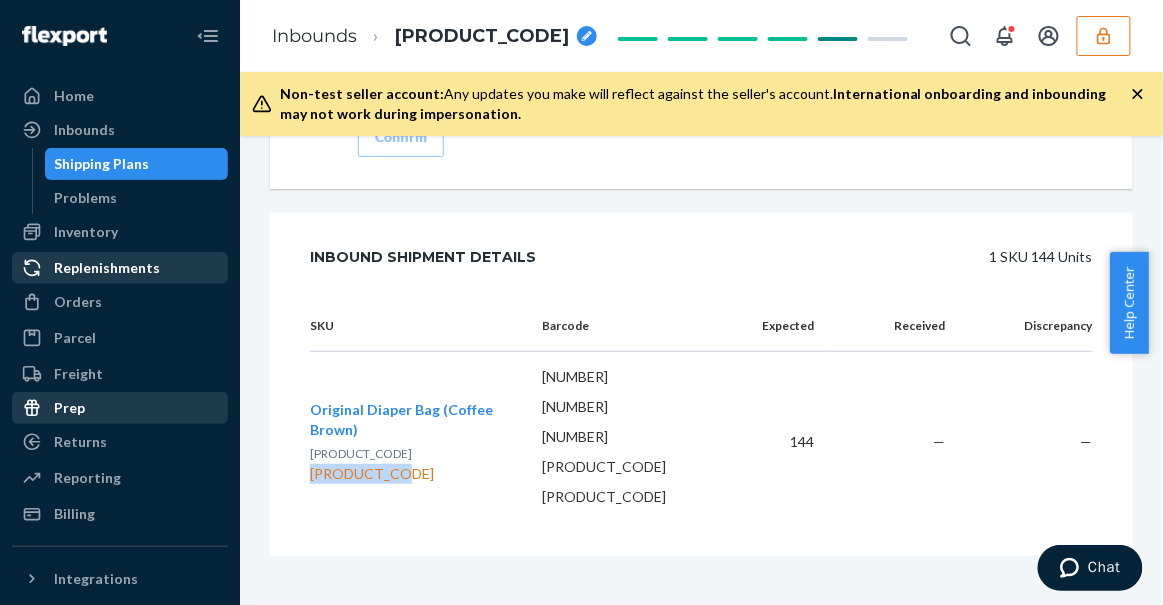 click on "Prep" at bounding box center (69, 408) 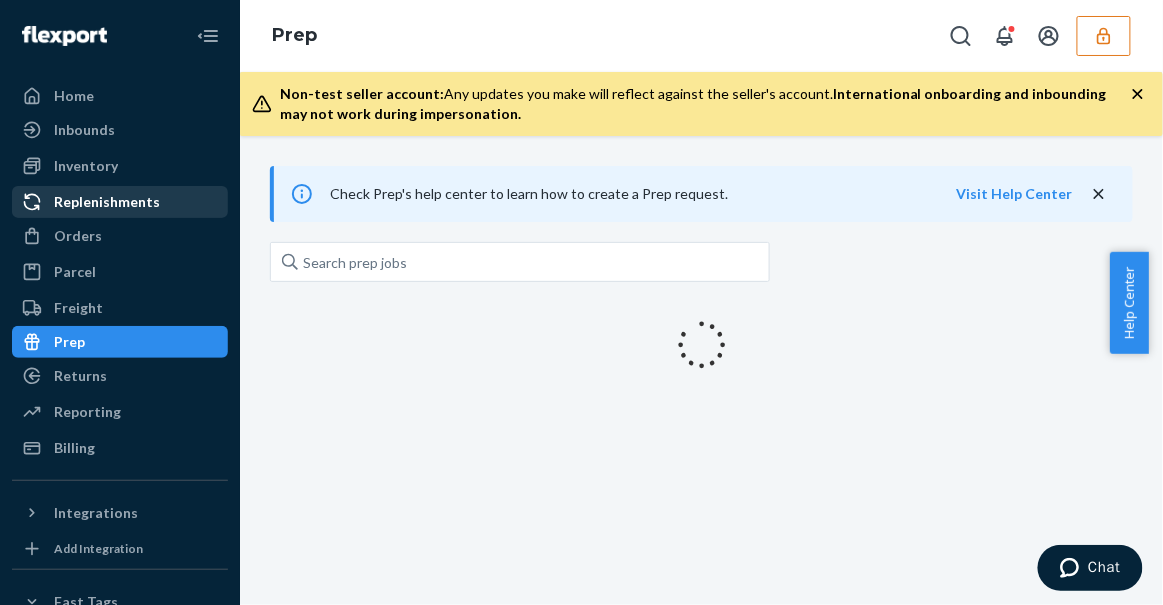 scroll, scrollTop: 0, scrollLeft: 0, axis: both 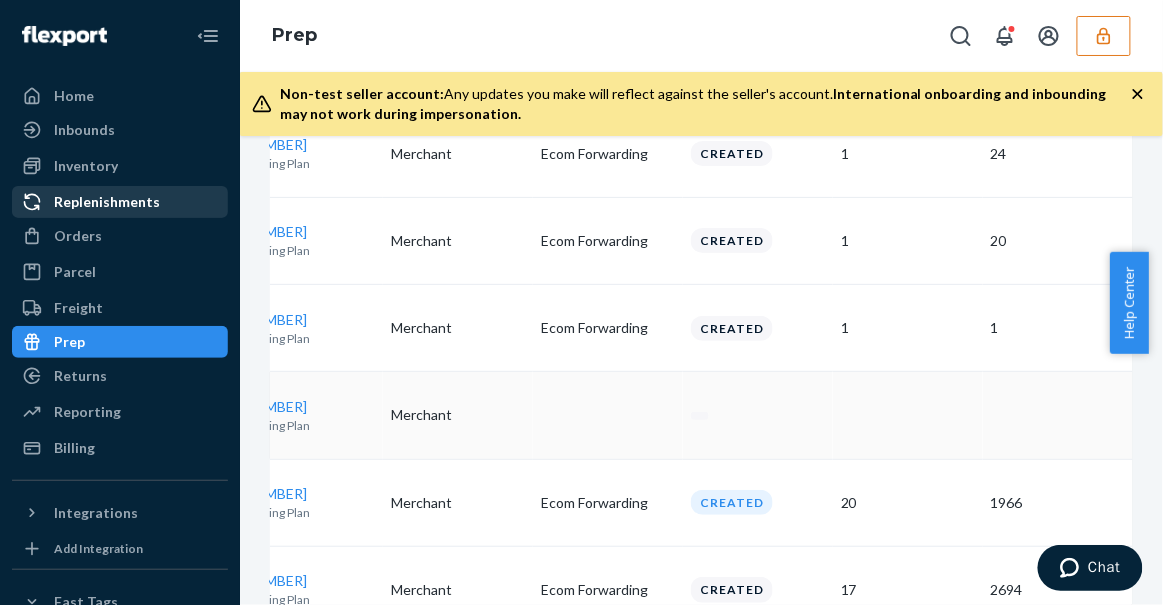 click on "Prep" at bounding box center (120, 342) 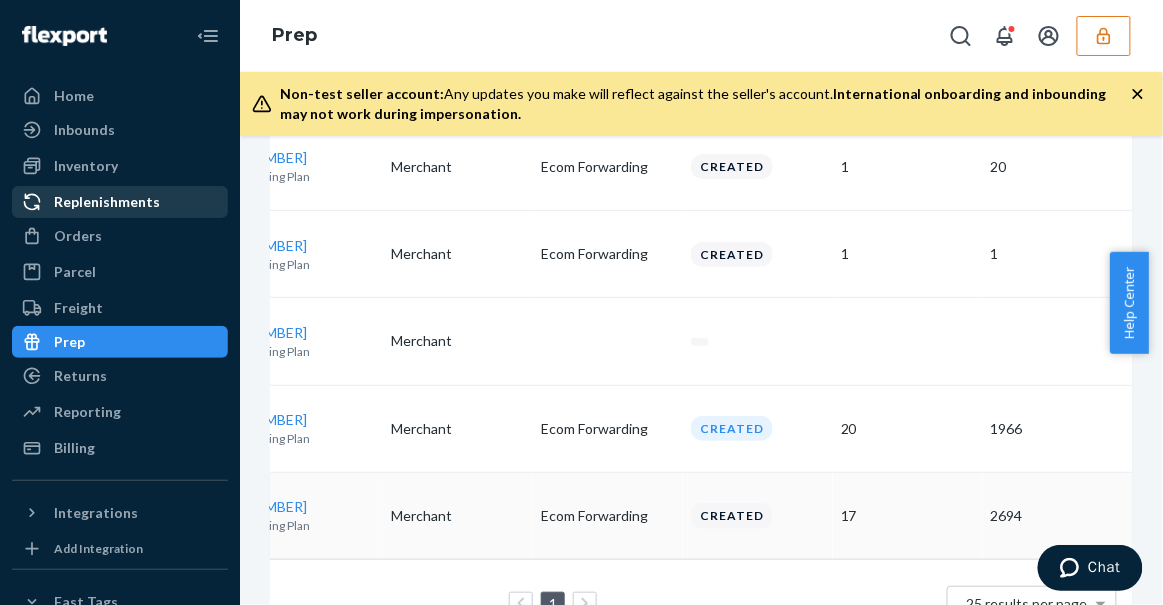 scroll, scrollTop: 336, scrollLeft: 0, axis: vertical 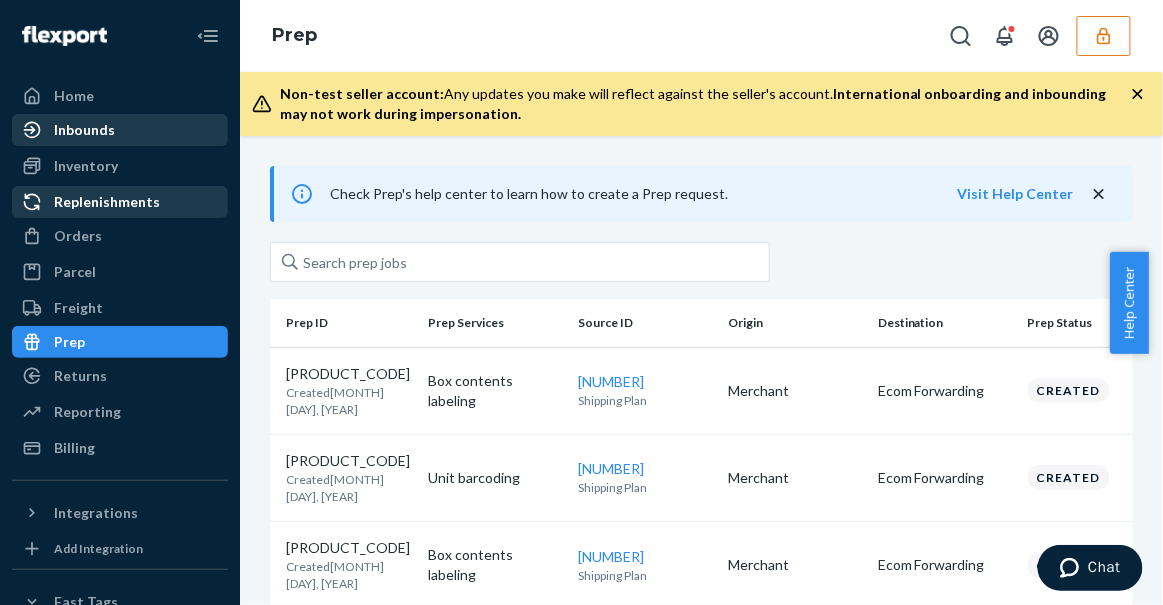 click on "Inbounds" at bounding box center [120, 130] 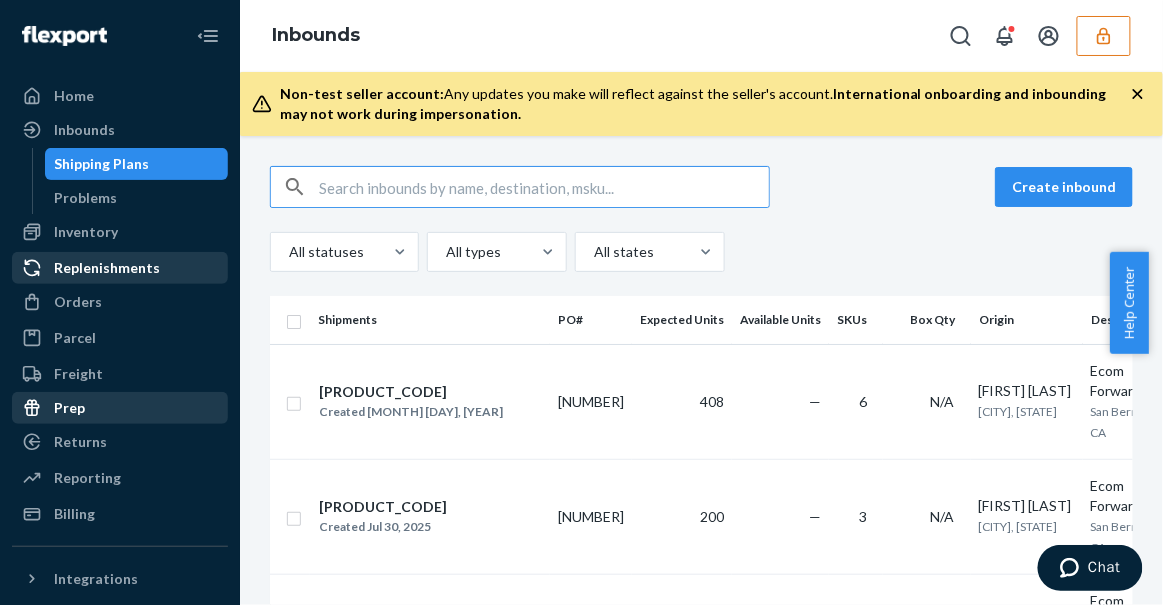 click on "Prep" at bounding box center [120, 408] 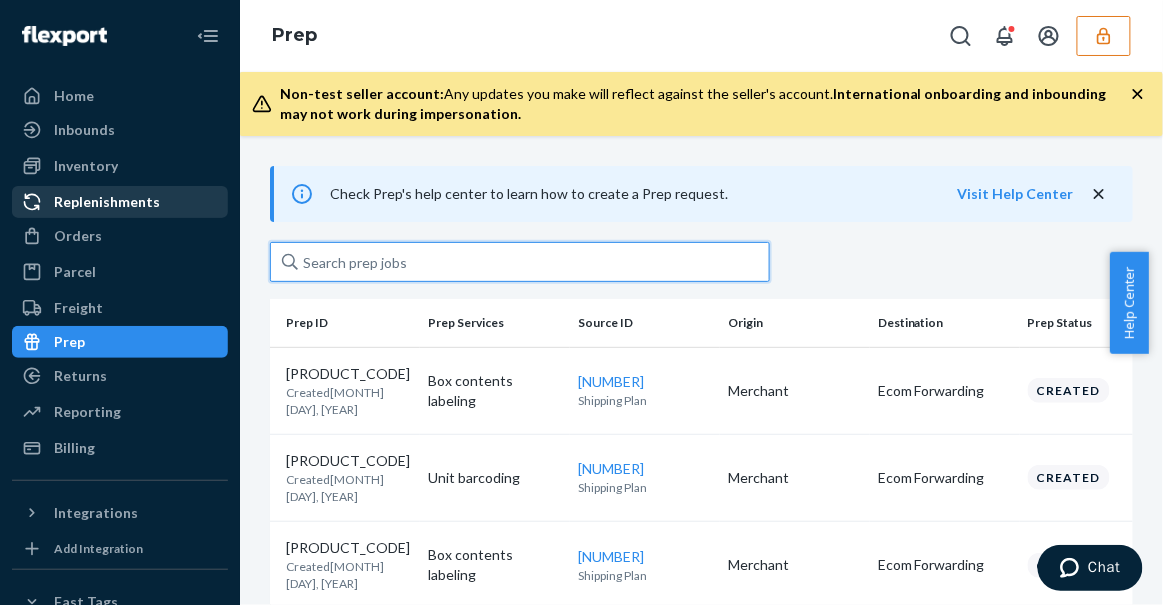 click at bounding box center [520, 262] 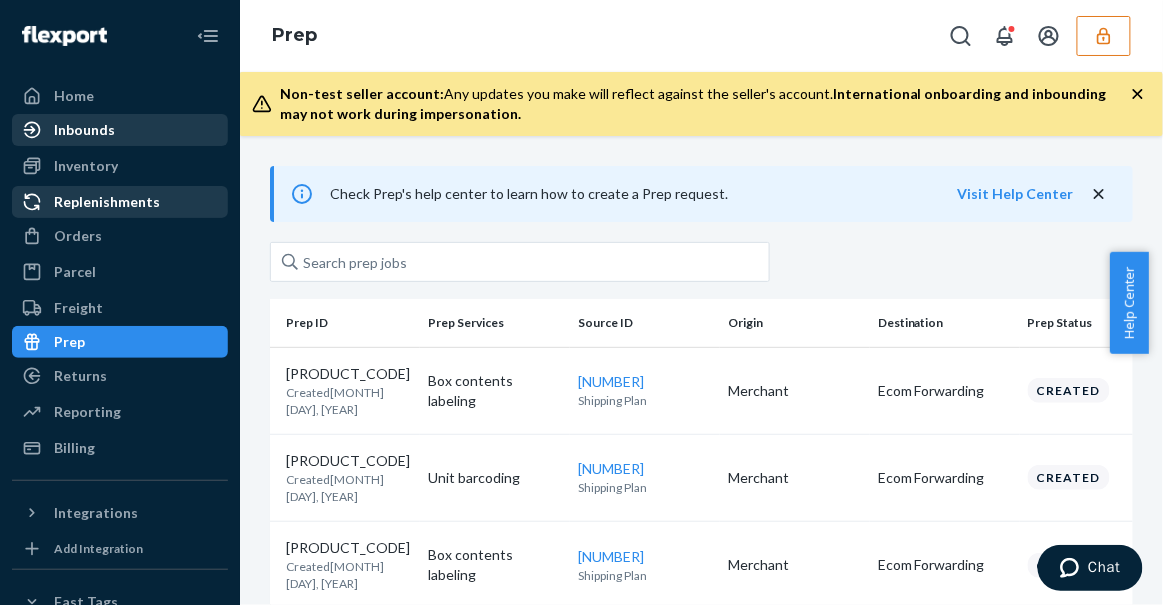 click on "Inbounds" at bounding box center [120, 130] 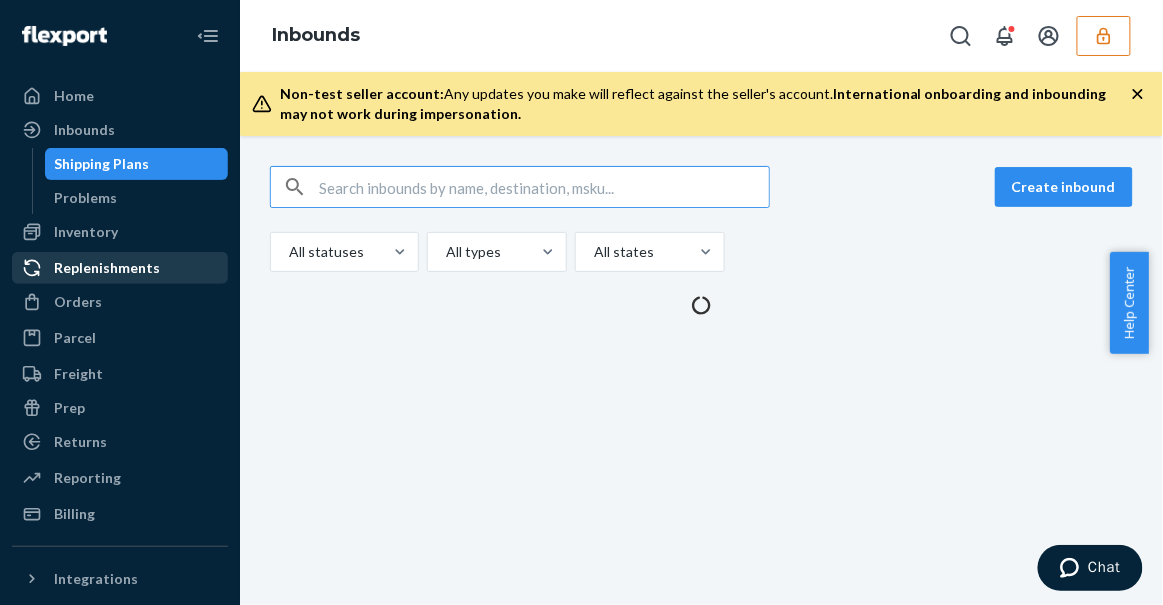 click at bounding box center (544, 187) 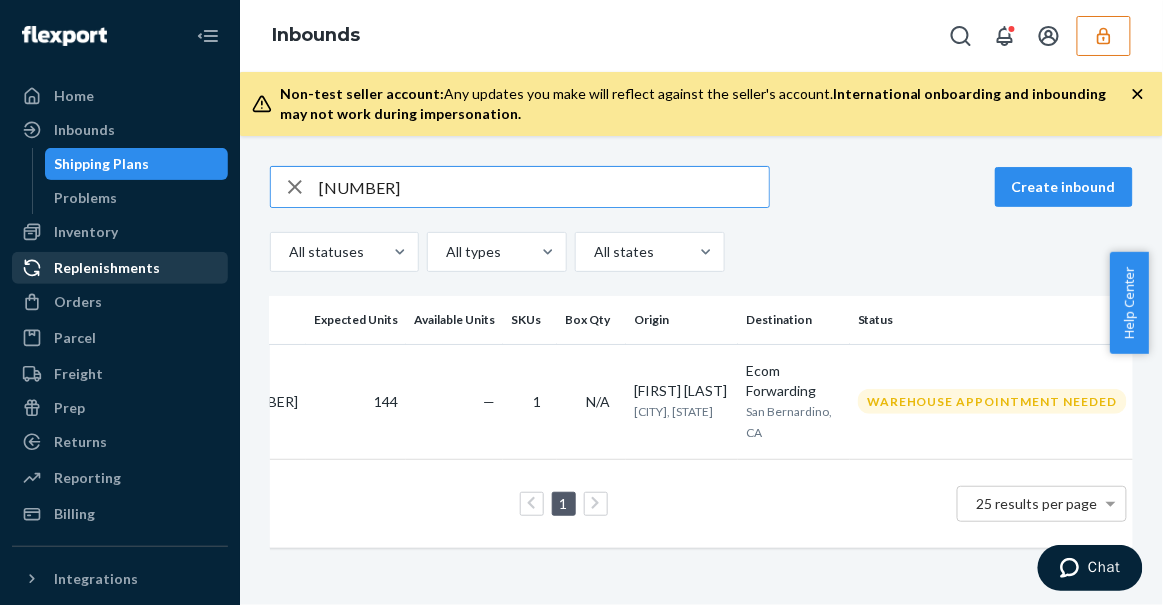 scroll, scrollTop: 0, scrollLeft: 0, axis: both 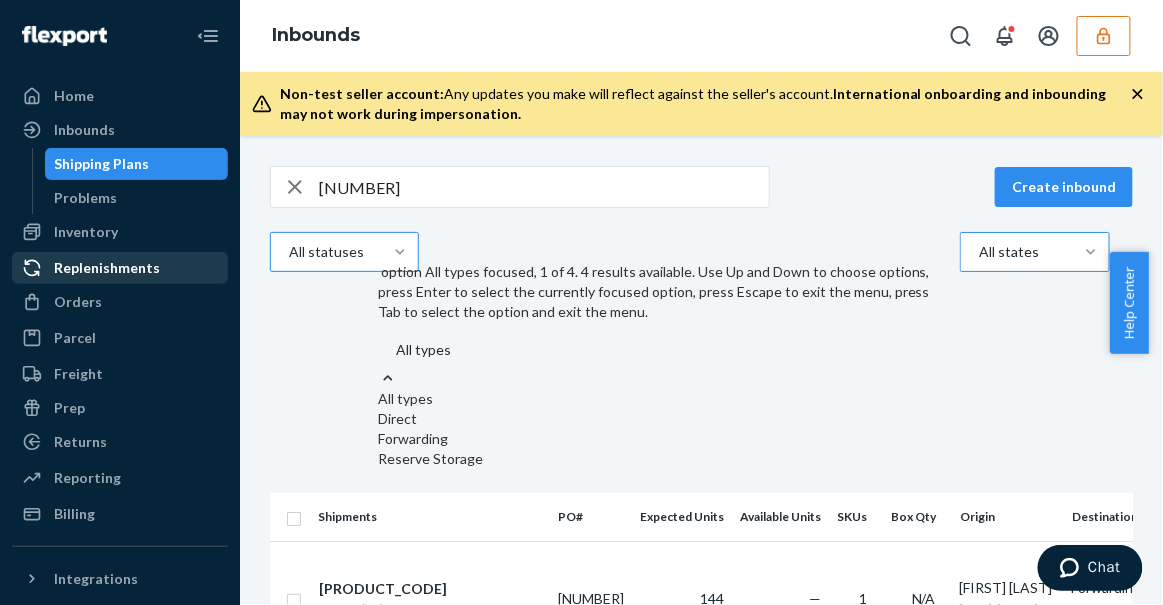 click at bounding box center [1091, 252] 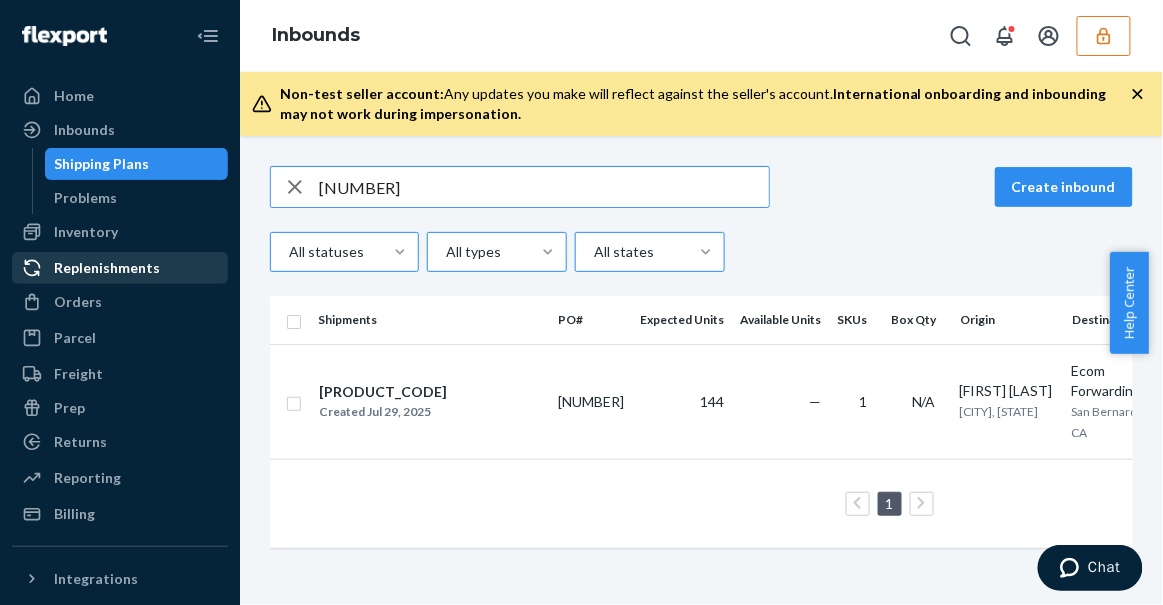 drag, startPoint x: 440, startPoint y: 191, endPoint x: 273, endPoint y: 198, distance: 167.14664 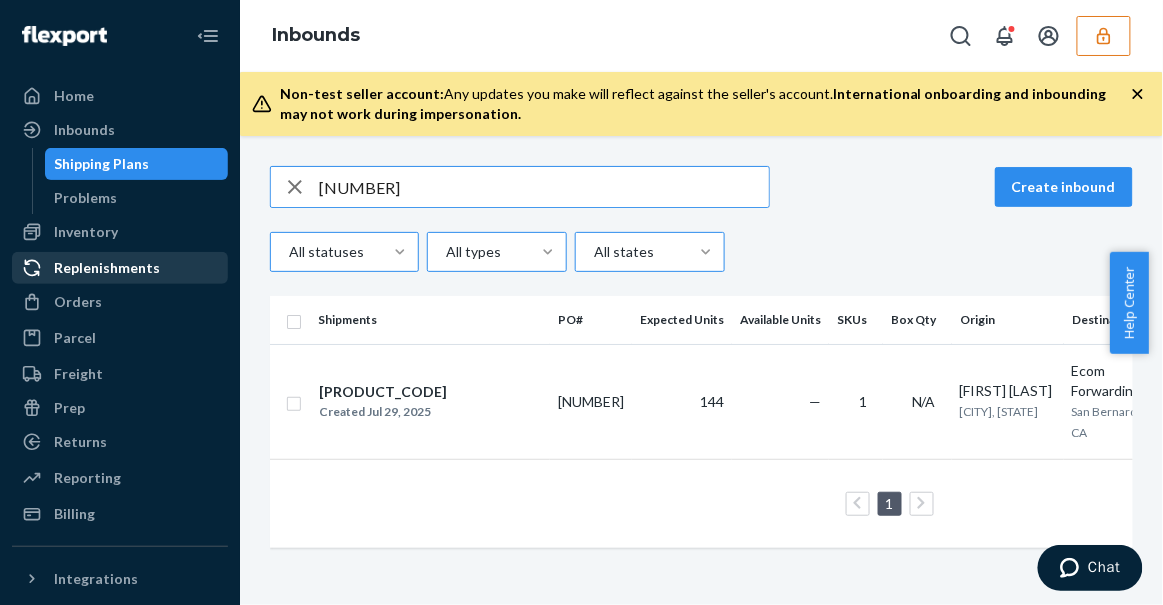 click on "9876069" at bounding box center (520, 187) 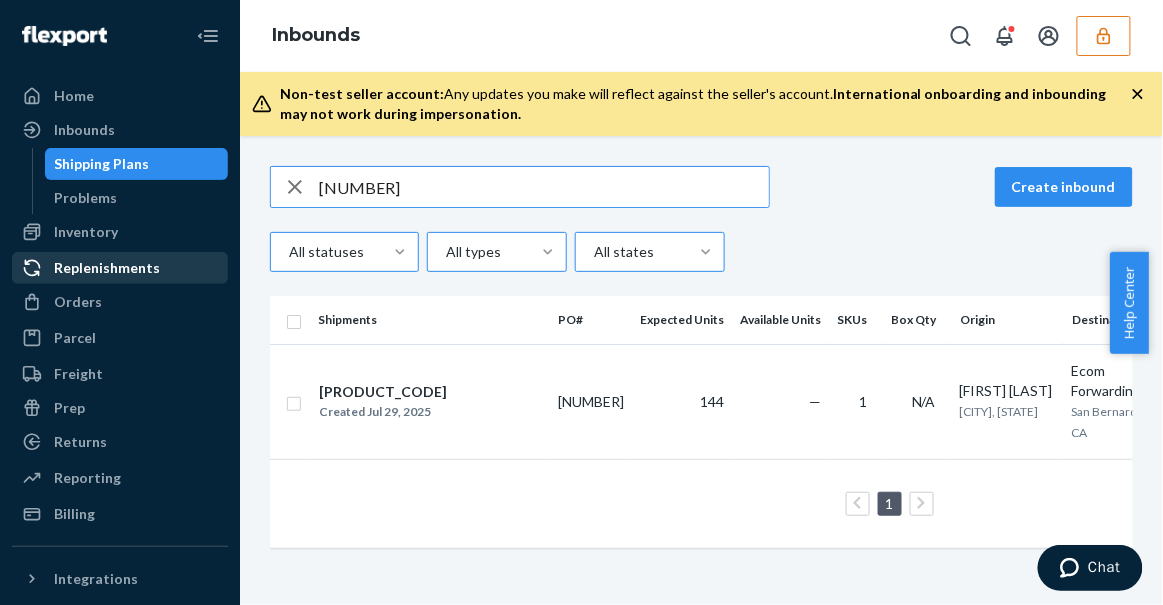 paste on "121592" 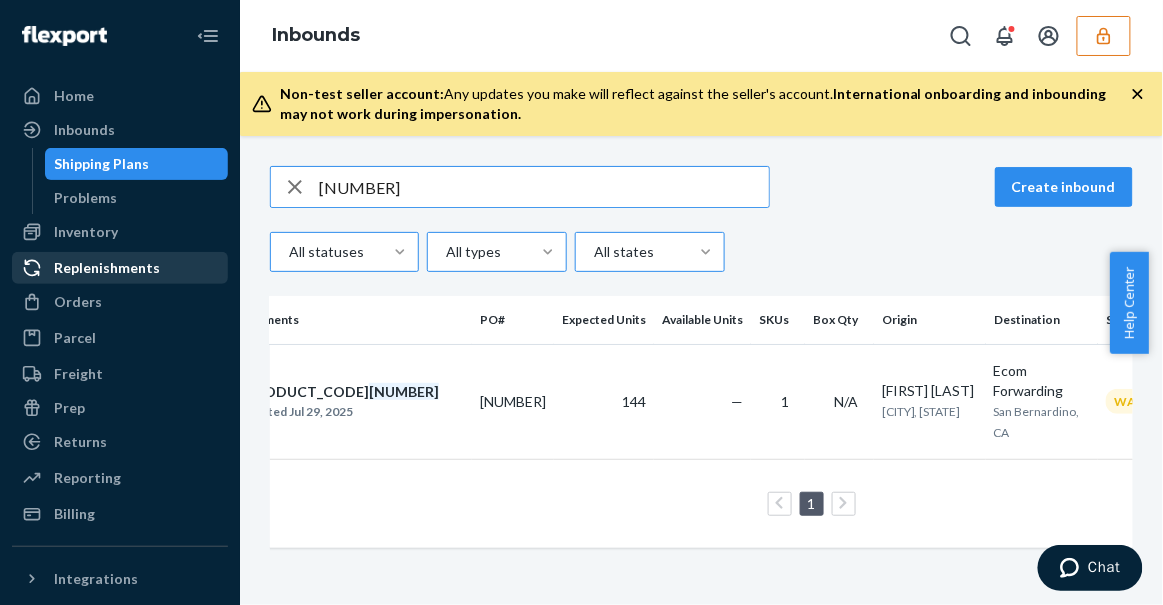 scroll, scrollTop: 0, scrollLeft: 0, axis: both 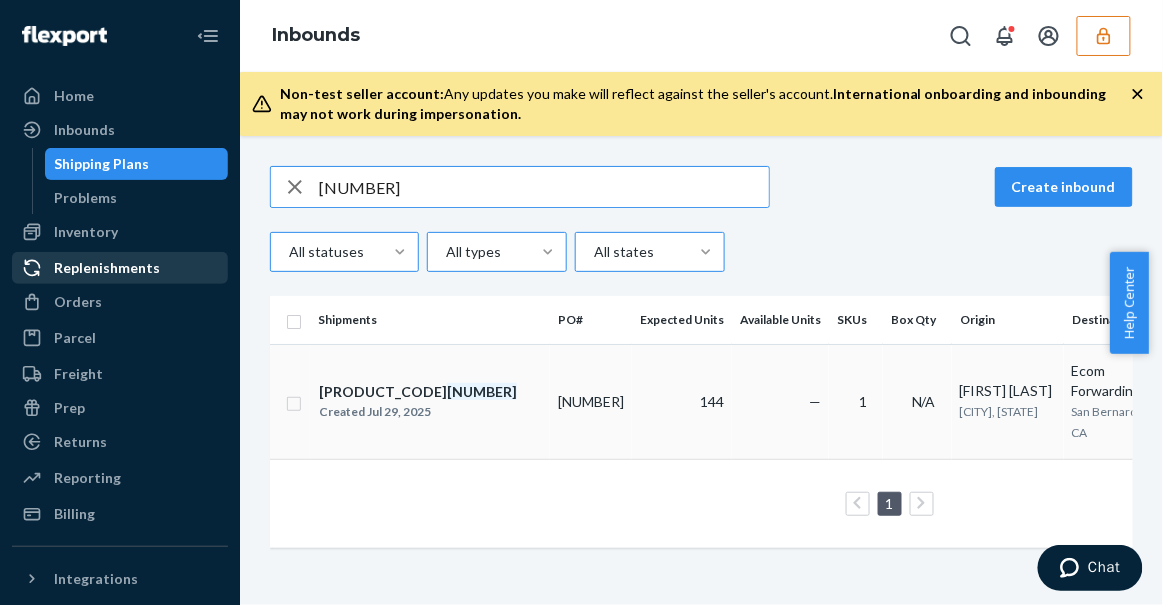 type on "1215929" 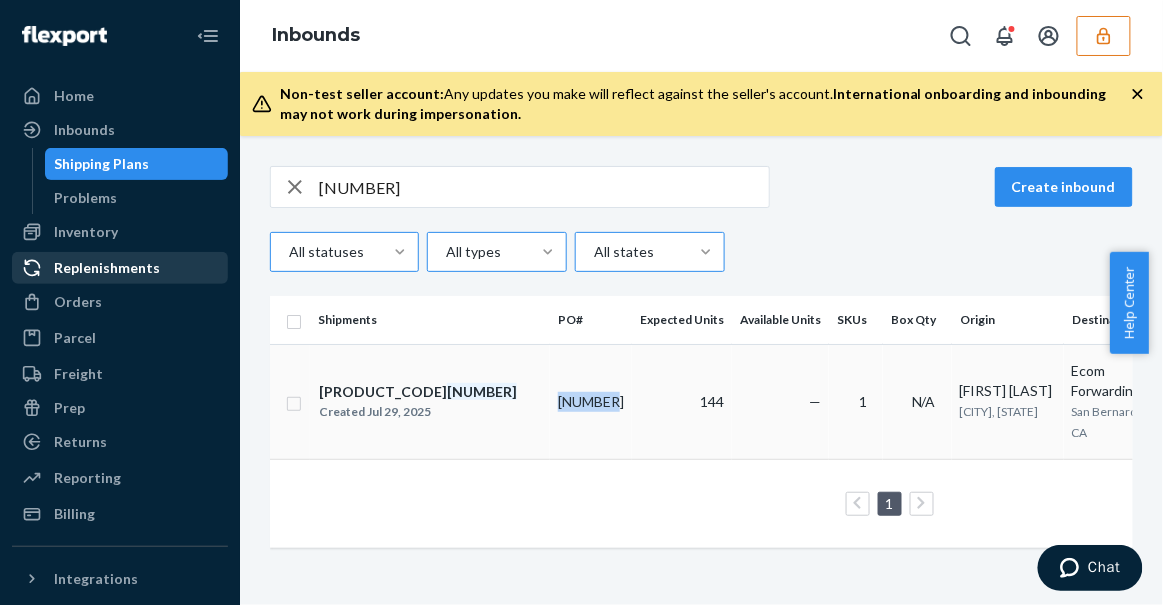 drag, startPoint x: 616, startPoint y: 397, endPoint x: 556, endPoint y: 395, distance: 60.033325 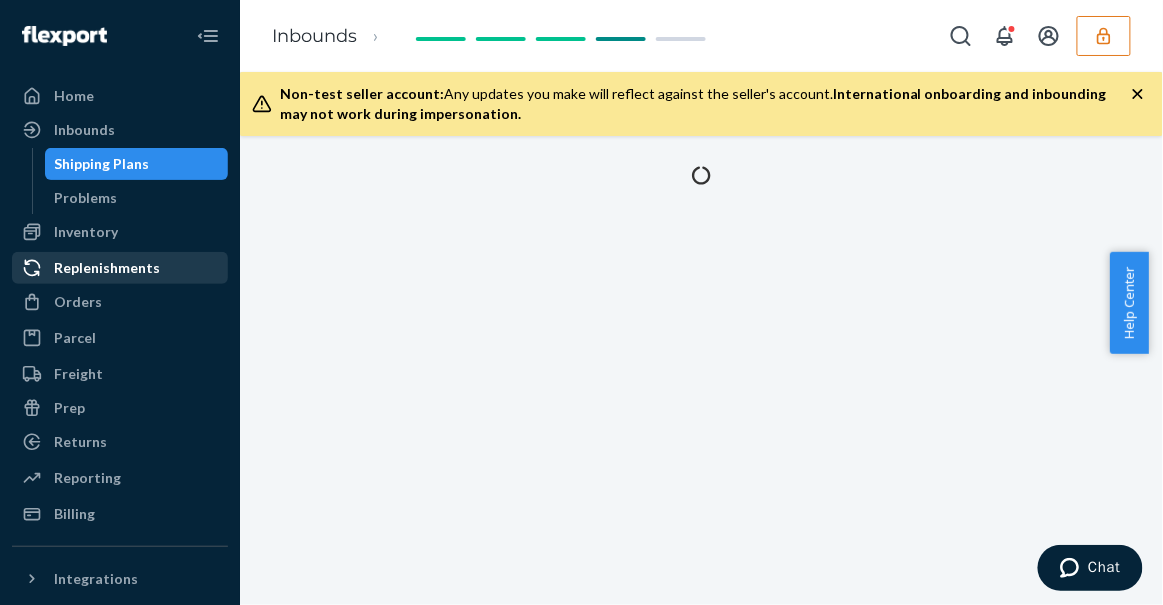 drag, startPoint x: 560, startPoint y: 397, endPoint x: 530, endPoint y: 259, distance: 141.22322 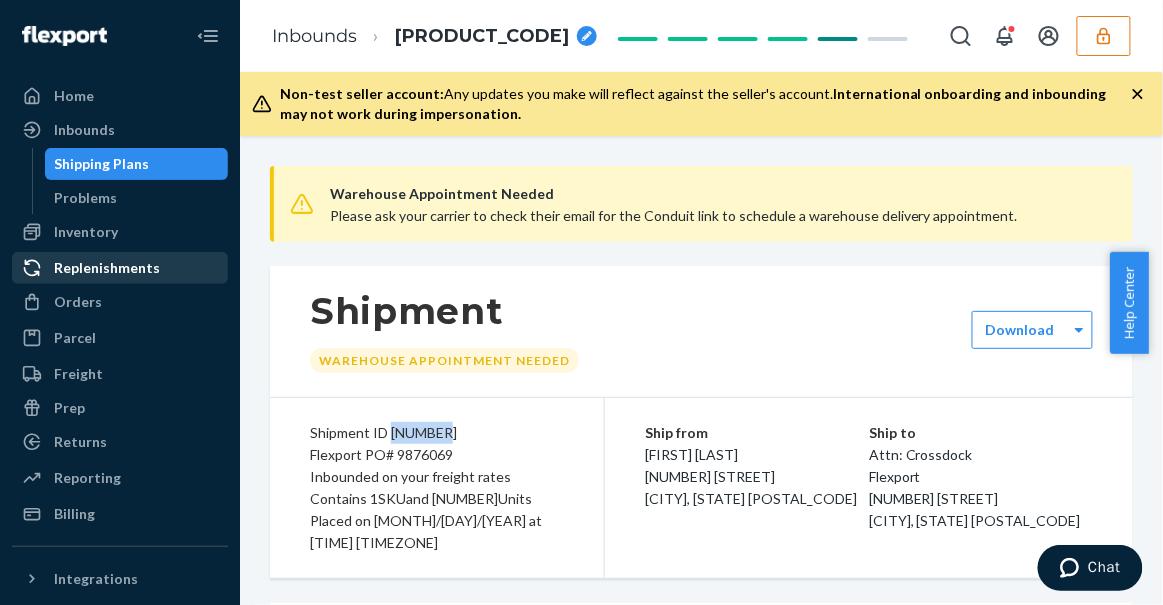 drag, startPoint x: 446, startPoint y: 432, endPoint x: 387, endPoint y: 429, distance: 59.07622 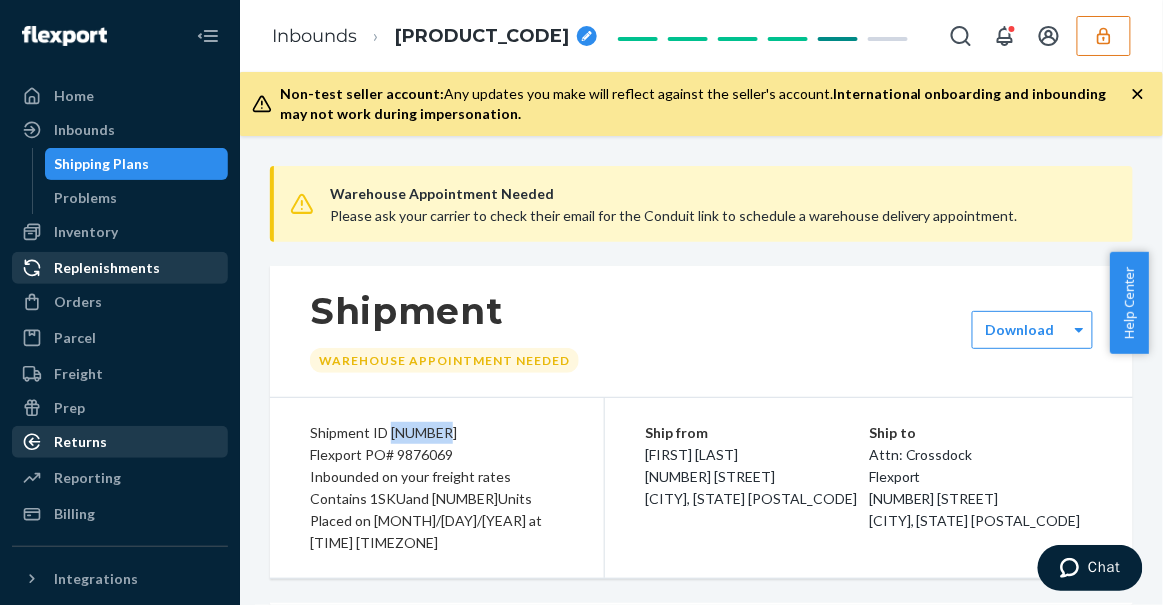 click on "Prep" at bounding box center (69, 408) 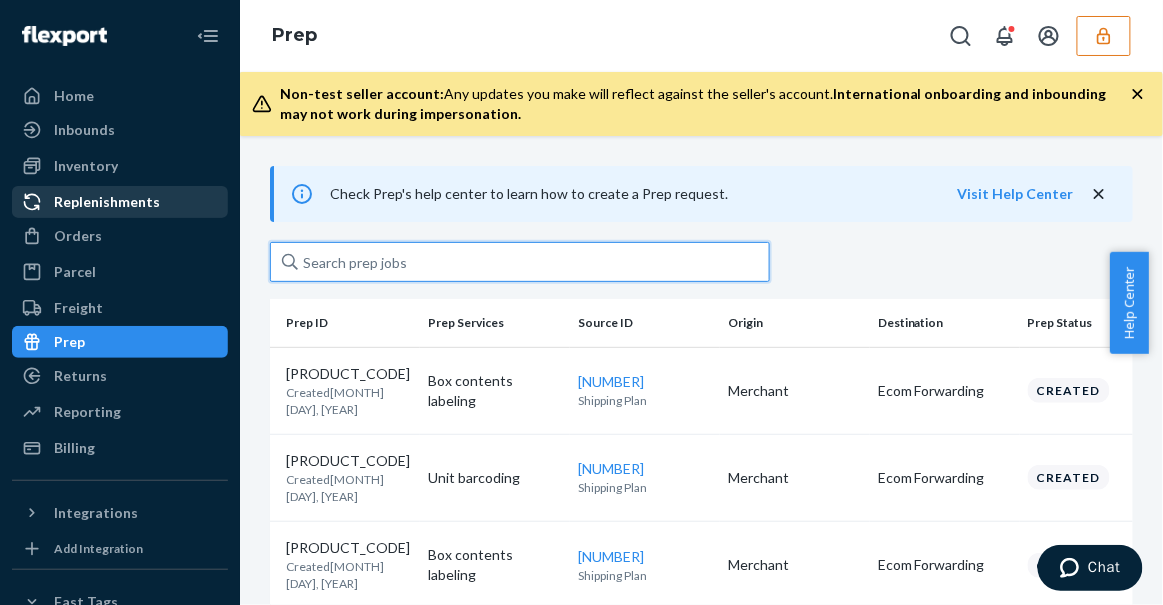 click at bounding box center [520, 262] 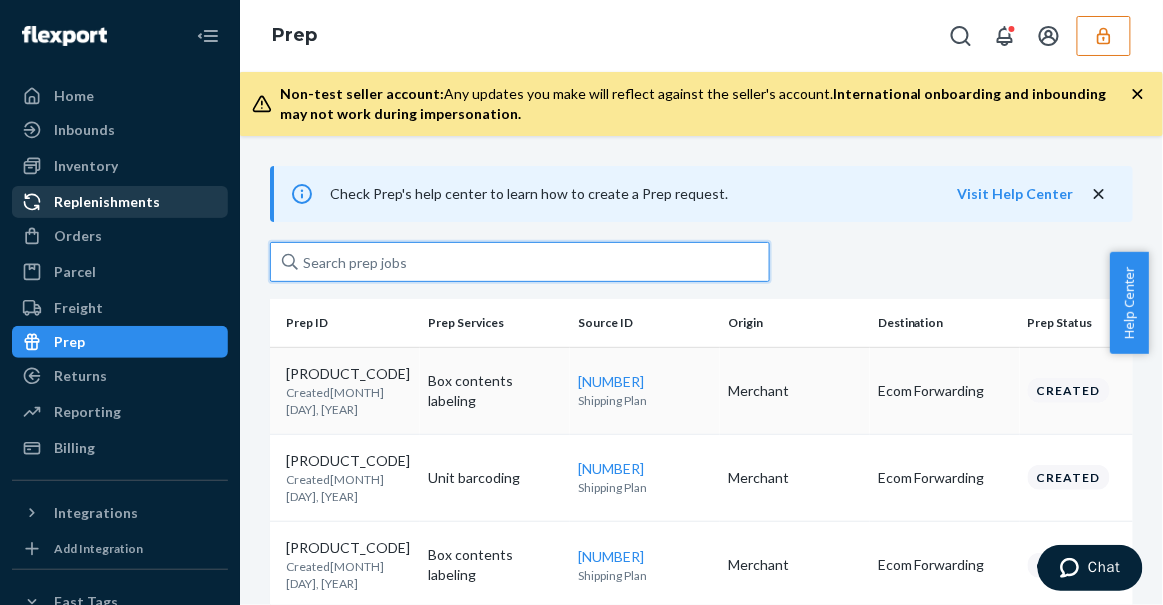 type on "1215929" 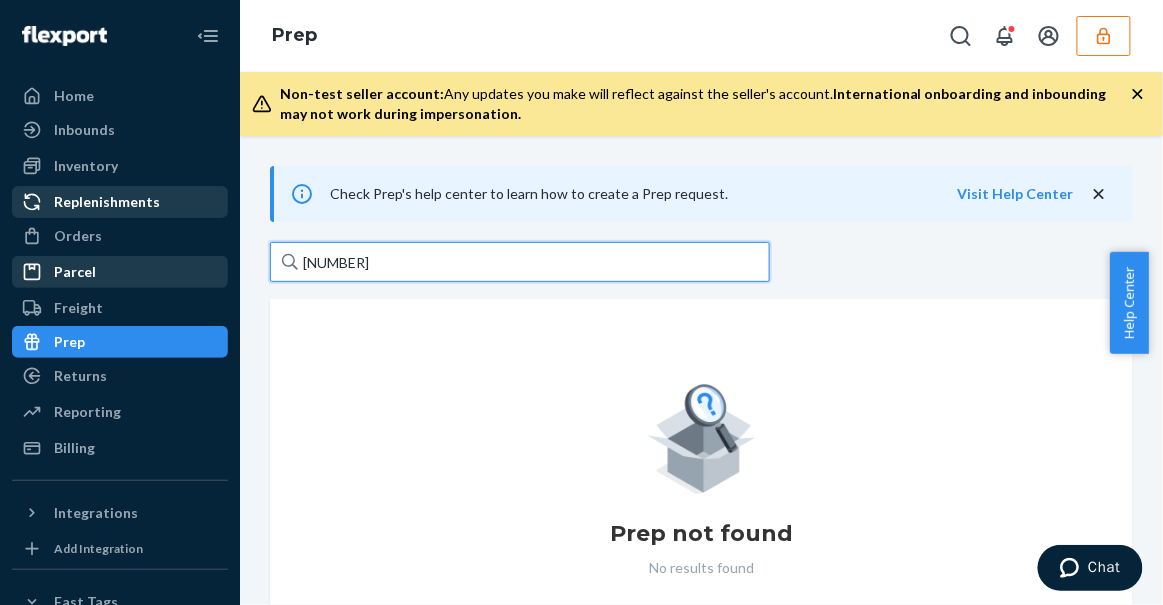 drag, startPoint x: 363, startPoint y: 260, endPoint x: 200, endPoint y: 256, distance: 163.04907 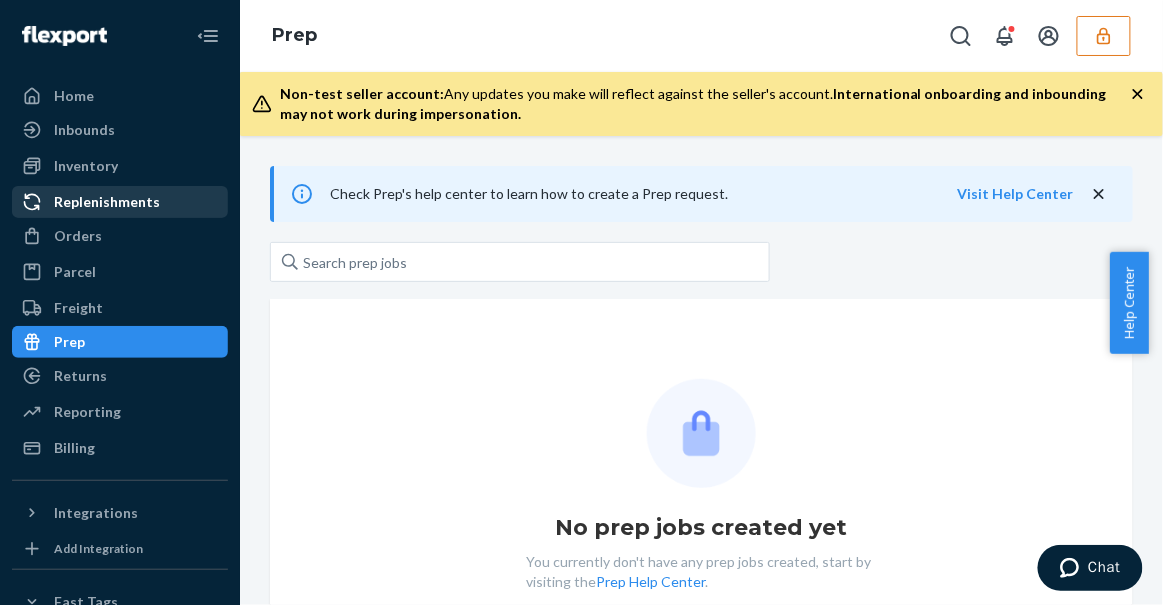 click on "Prep" at bounding box center (120, 342) 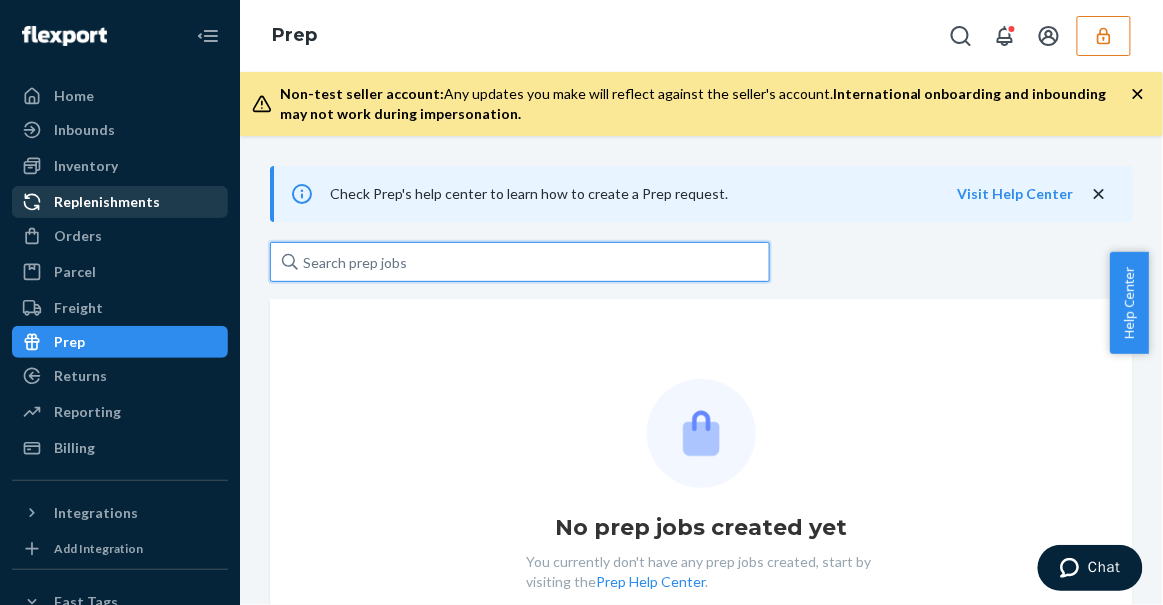 click at bounding box center [520, 262] 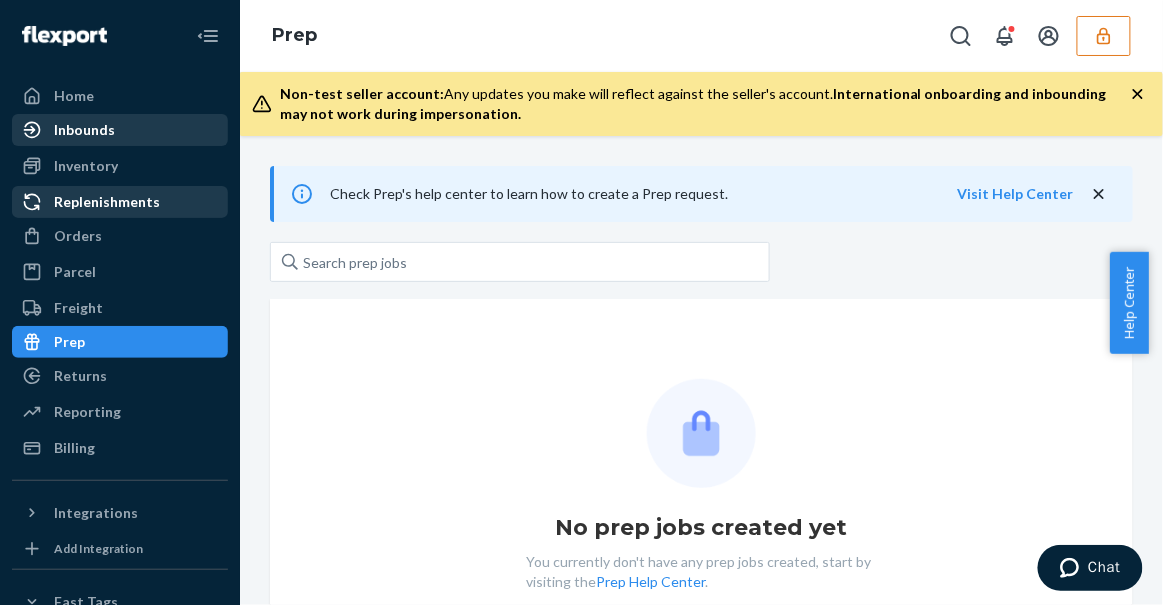 click on "Inbounds" at bounding box center [84, 130] 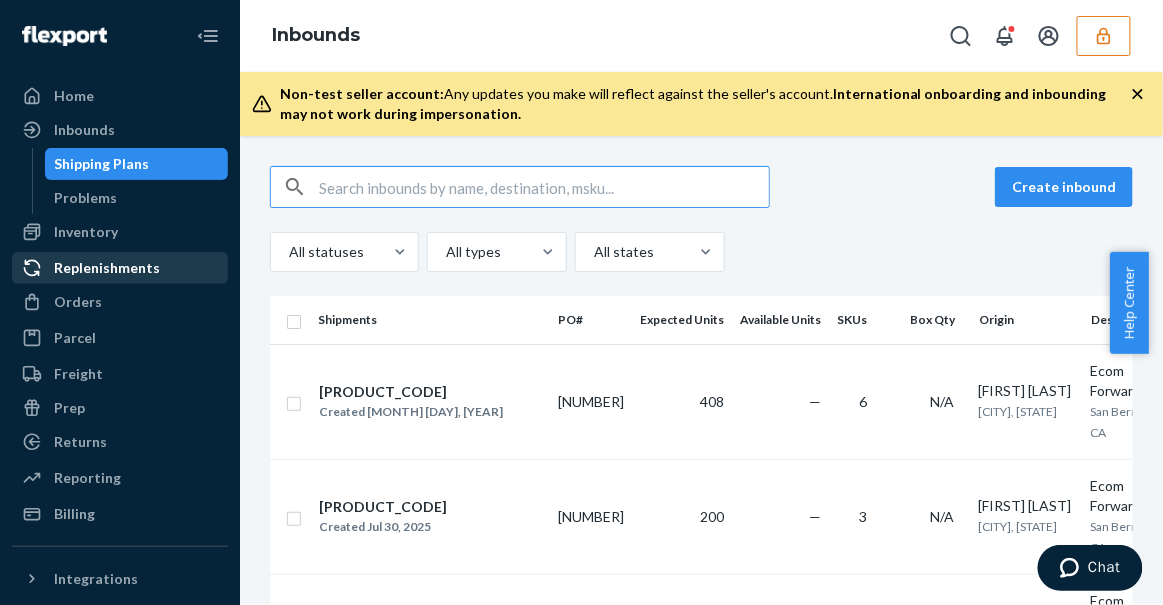 click at bounding box center (544, 187) 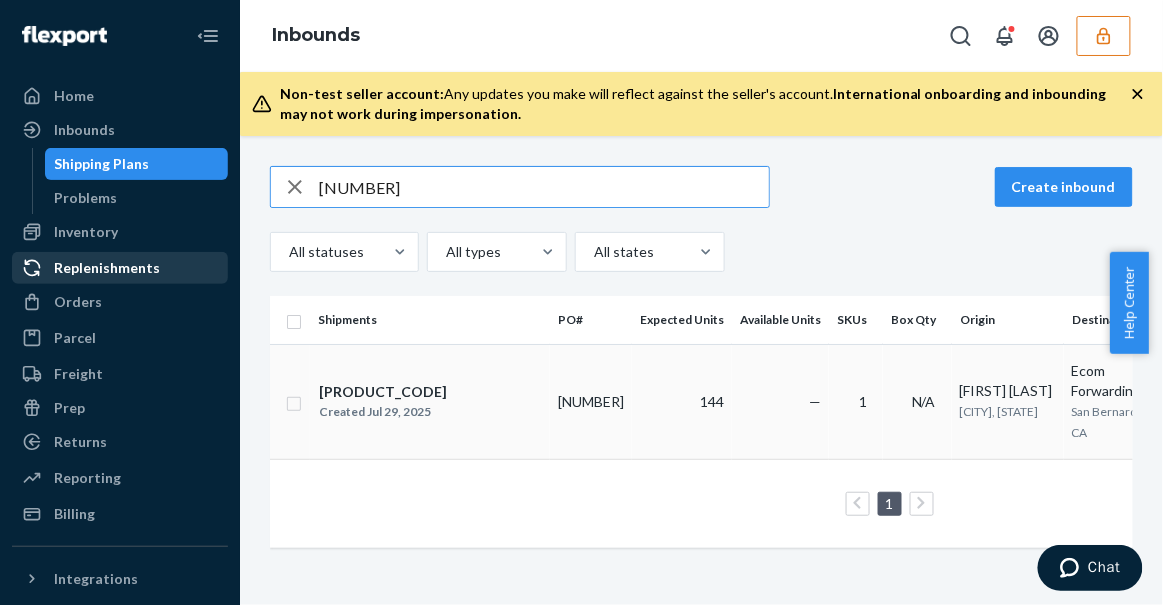 type on "9876069" 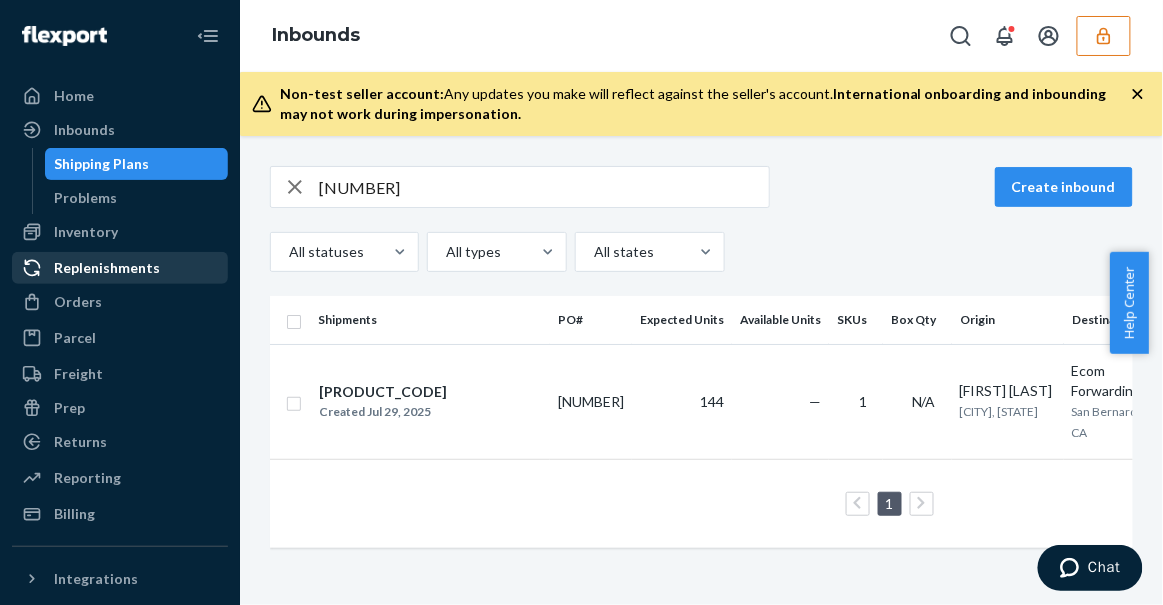 drag, startPoint x: 446, startPoint y: 389, endPoint x: 313, endPoint y: 382, distance: 133.18408 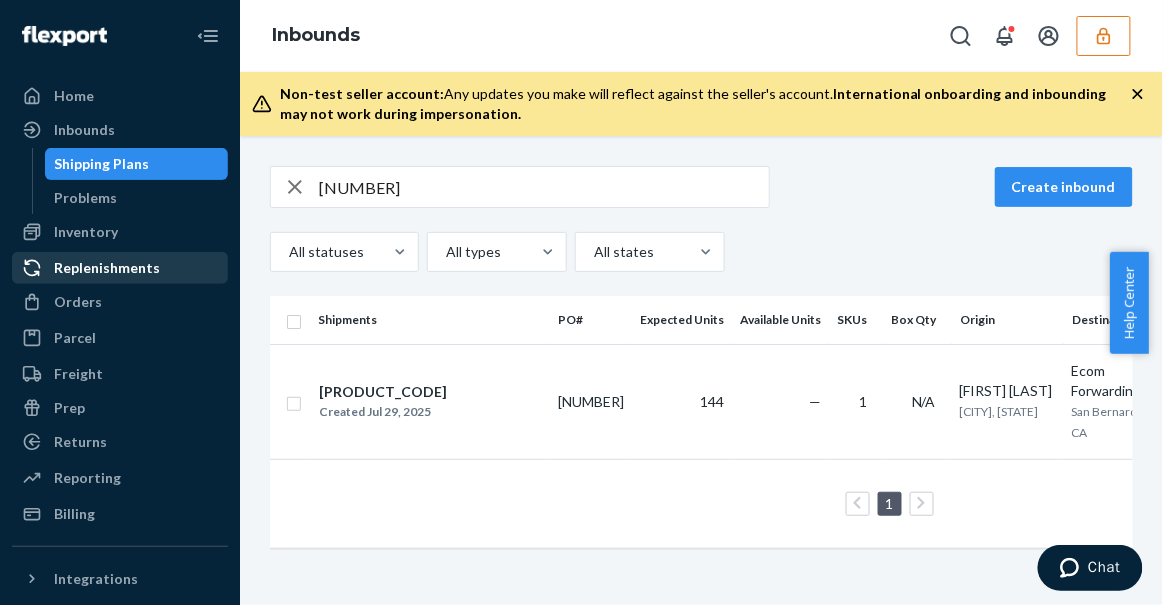 click on "CK-8662-1215929 Created Jul 29, 2025" at bounding box center (430, 401) 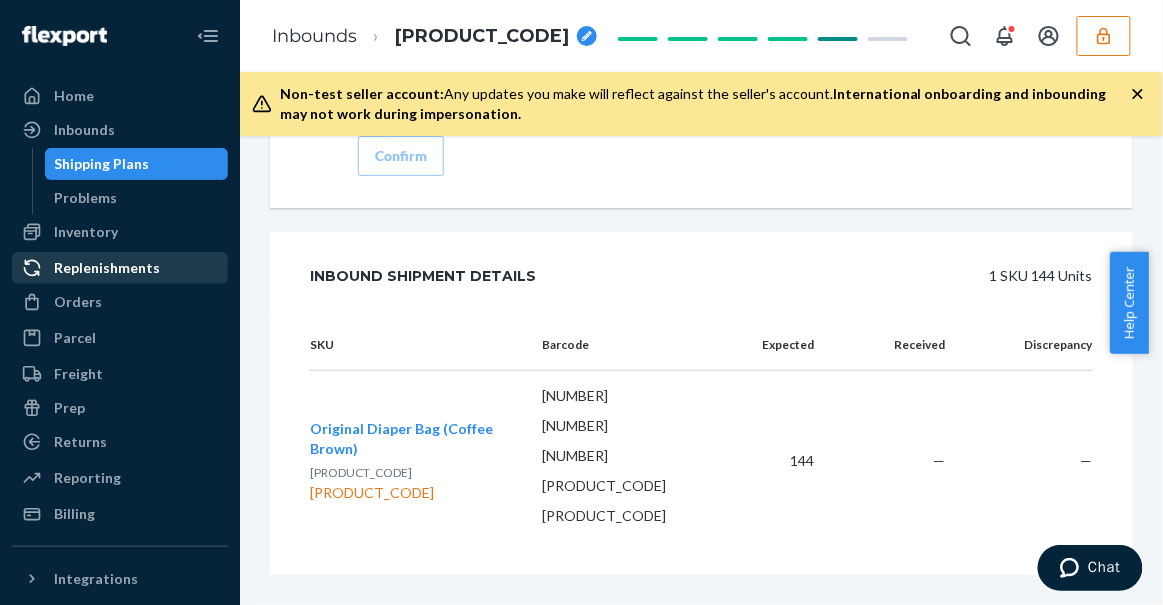 scroll, scrollTop: 2989, scrollLeft: 0, axis: vertical 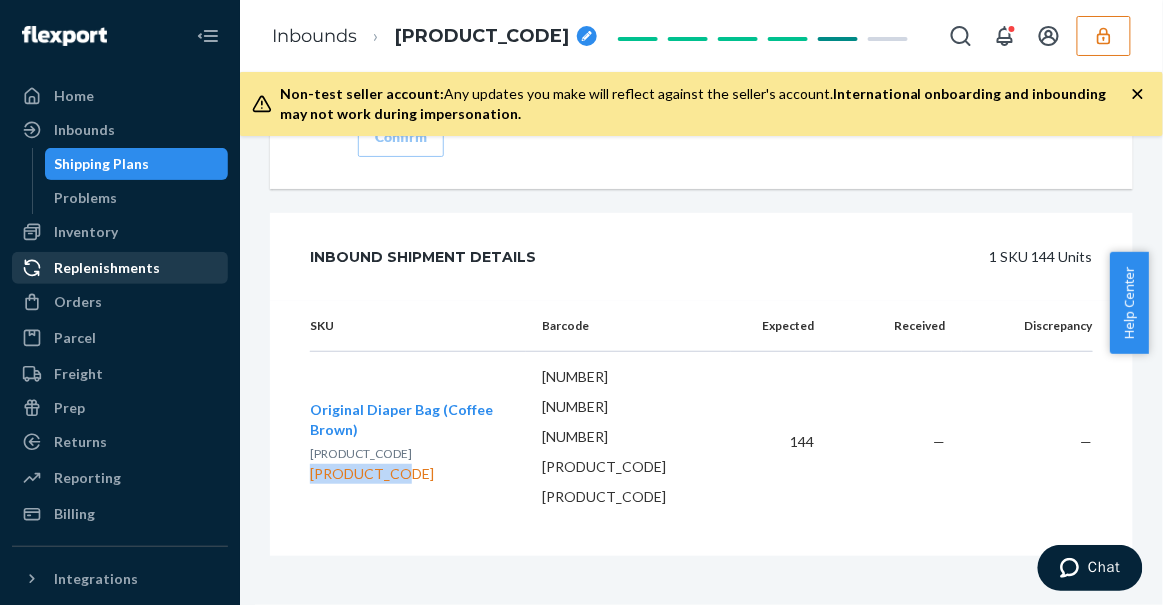 drag, startPoint x: 419, startPoint y: 453, endPoint x: 312, endPoint y: 446, distance: 107.22873 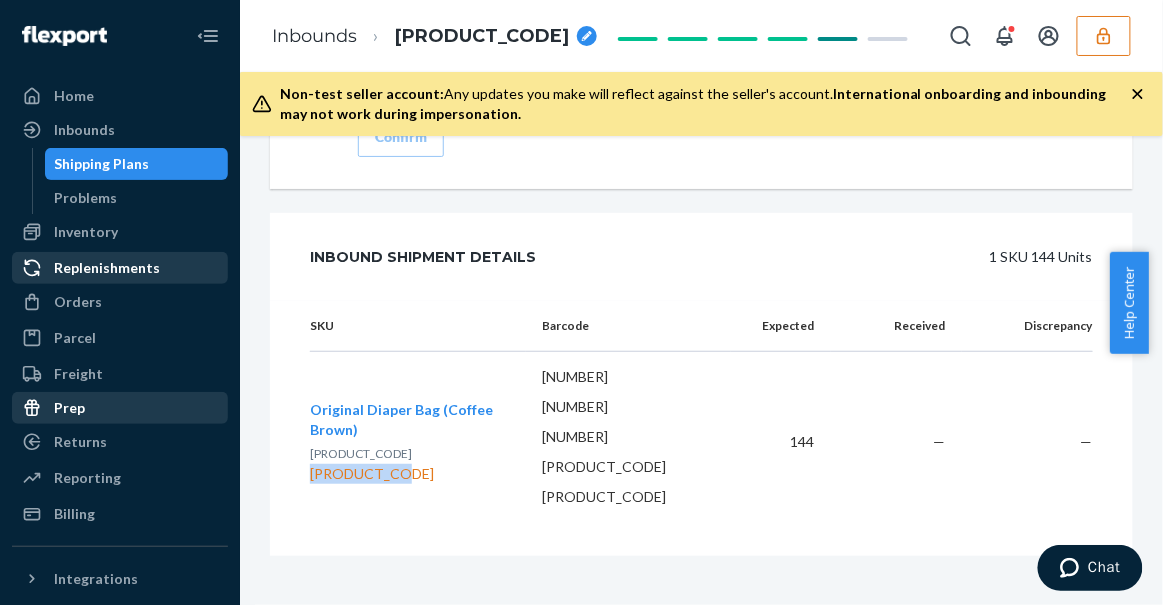 click on "Prep" at bounding box center [120, 408] 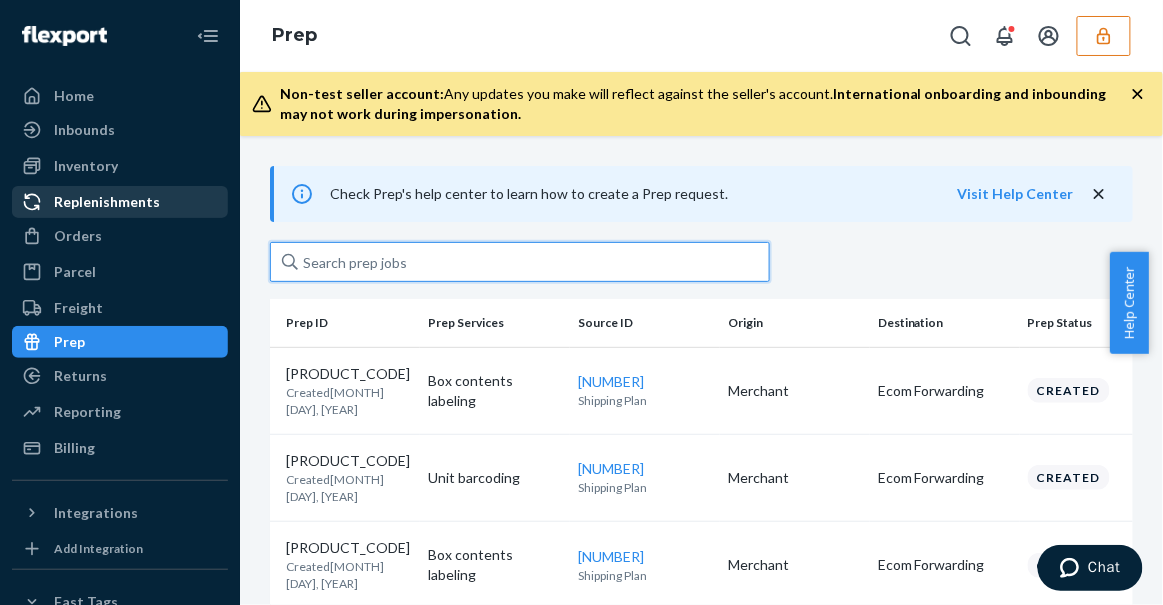 click at bounding box center [520, 262] 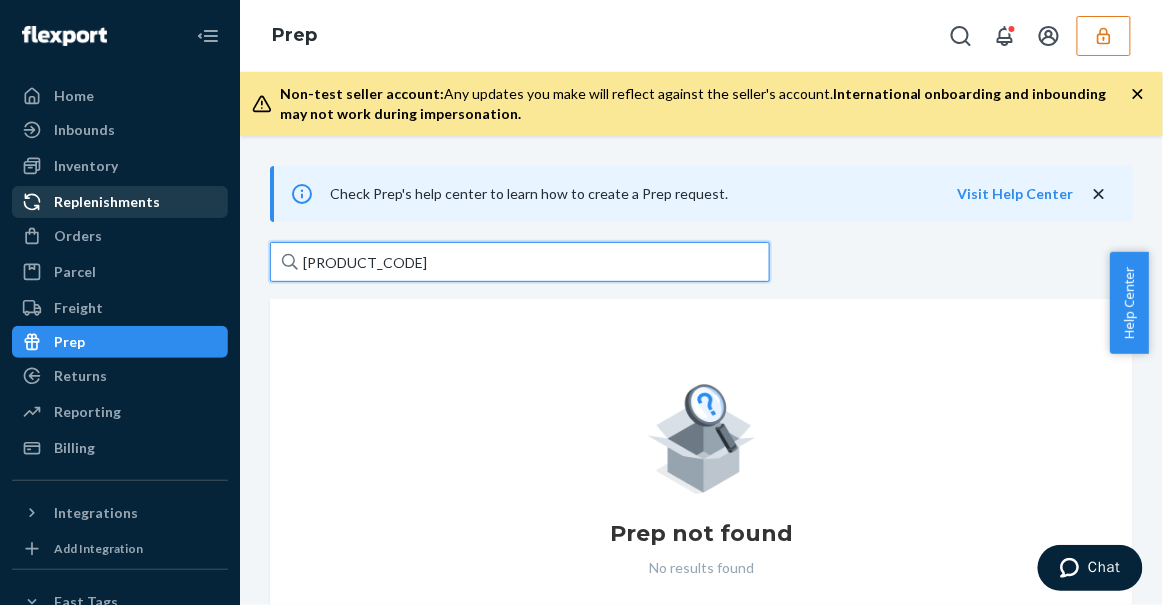 drag, startPoint x: 418, startPoint y: 262, endPoint x: 293, endPoint y: 263, distance: 125.004 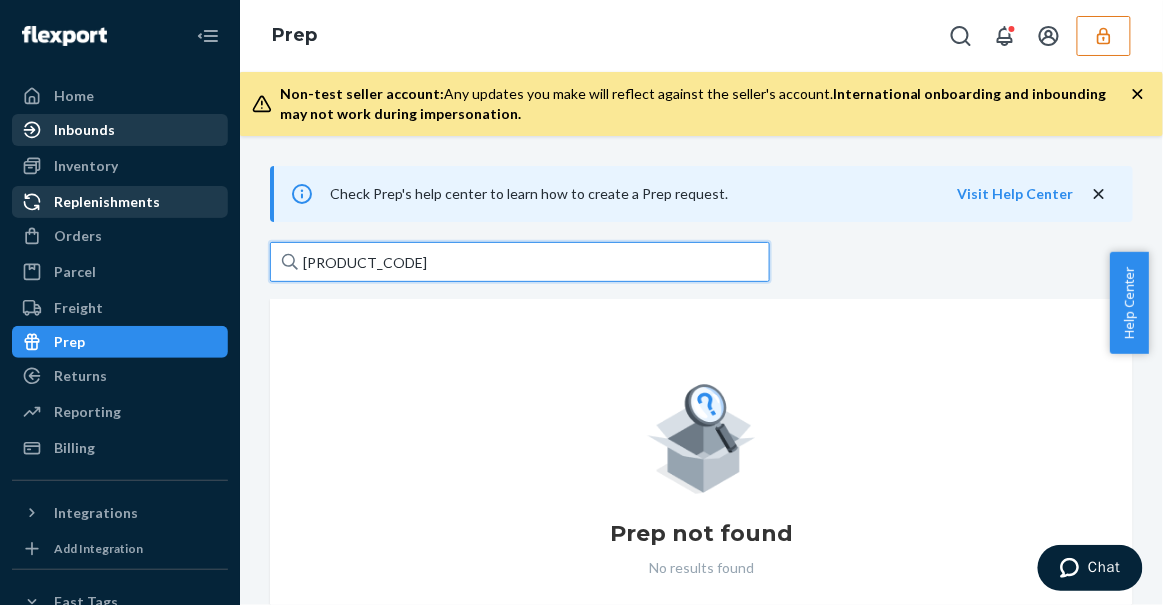 type on "D6AFSTGDGDY" 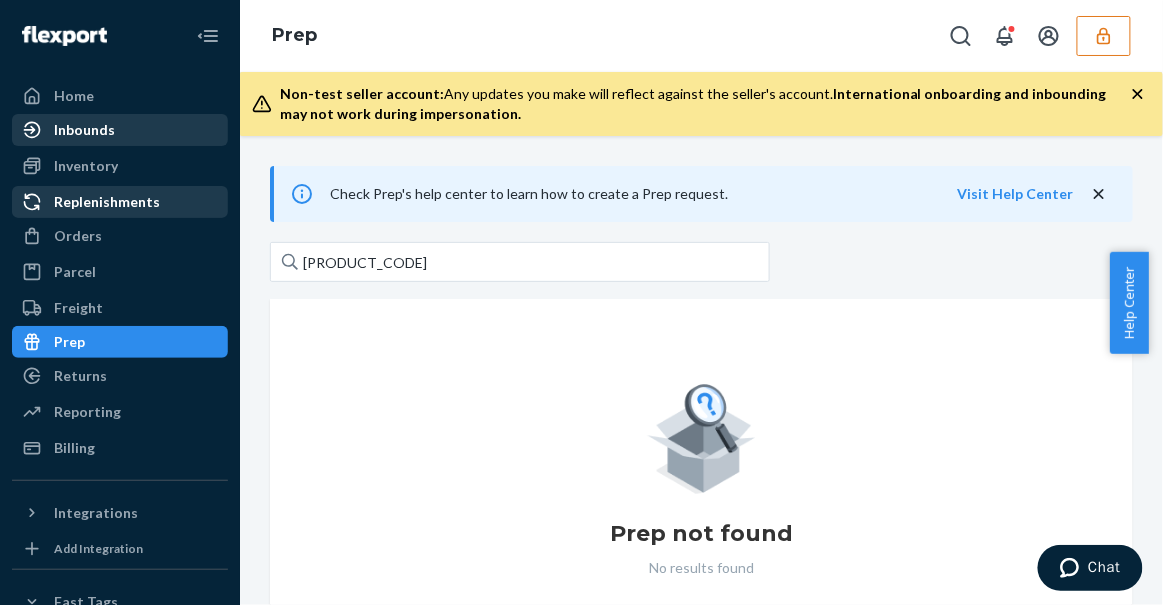 click on "Inbounds" at bounding box center [120, 130] 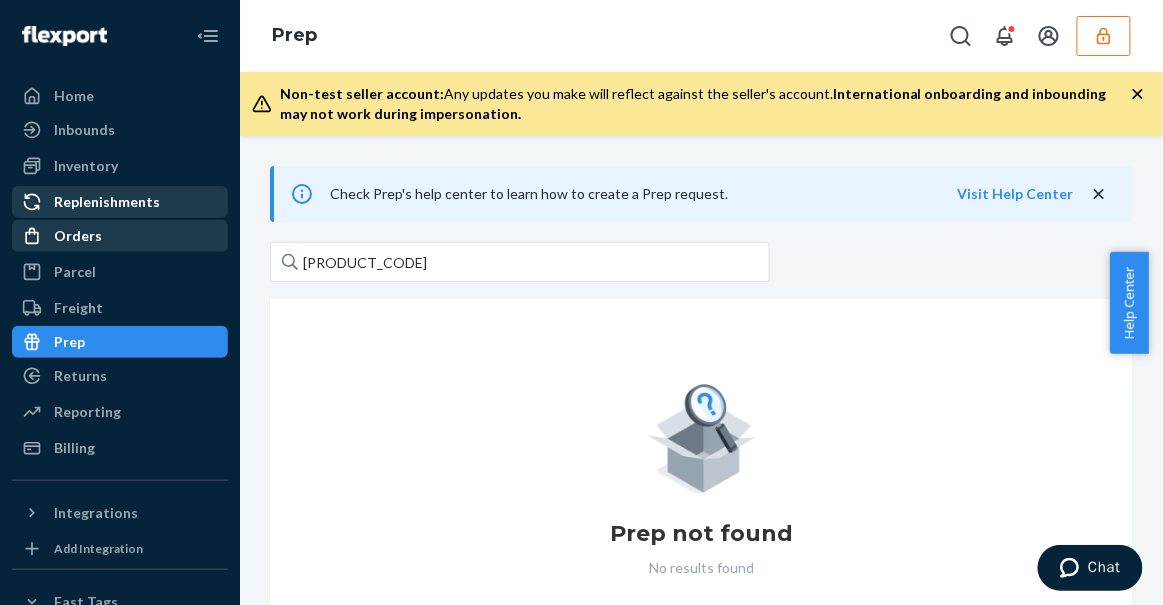 click on "Orders" at bounding box center (120, 236) 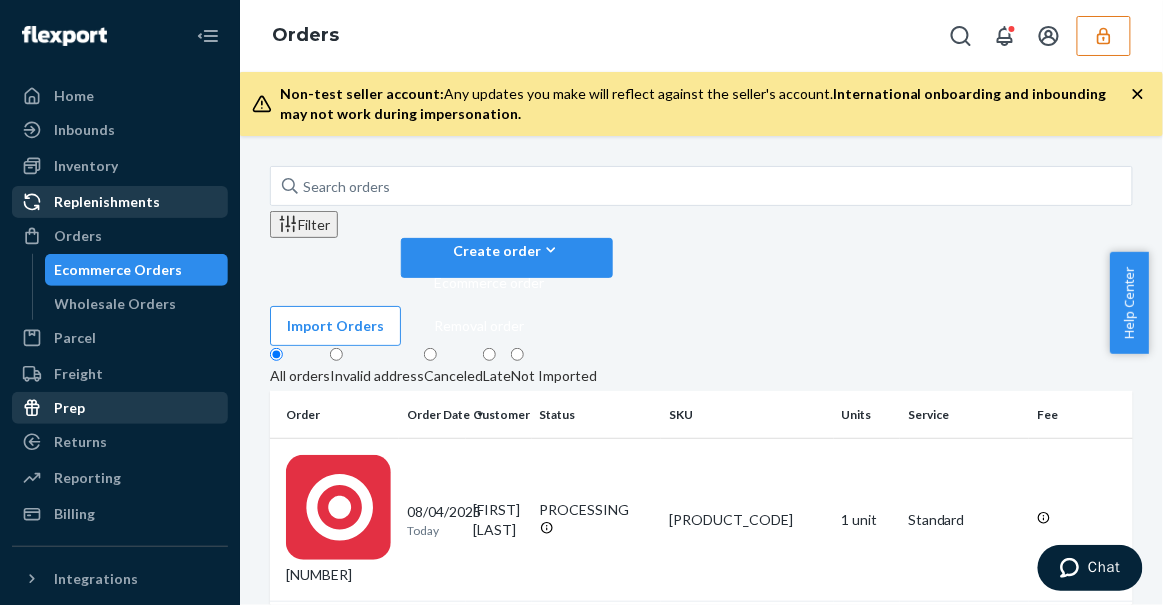 click on "Prep" at bounding box center (120, 408) 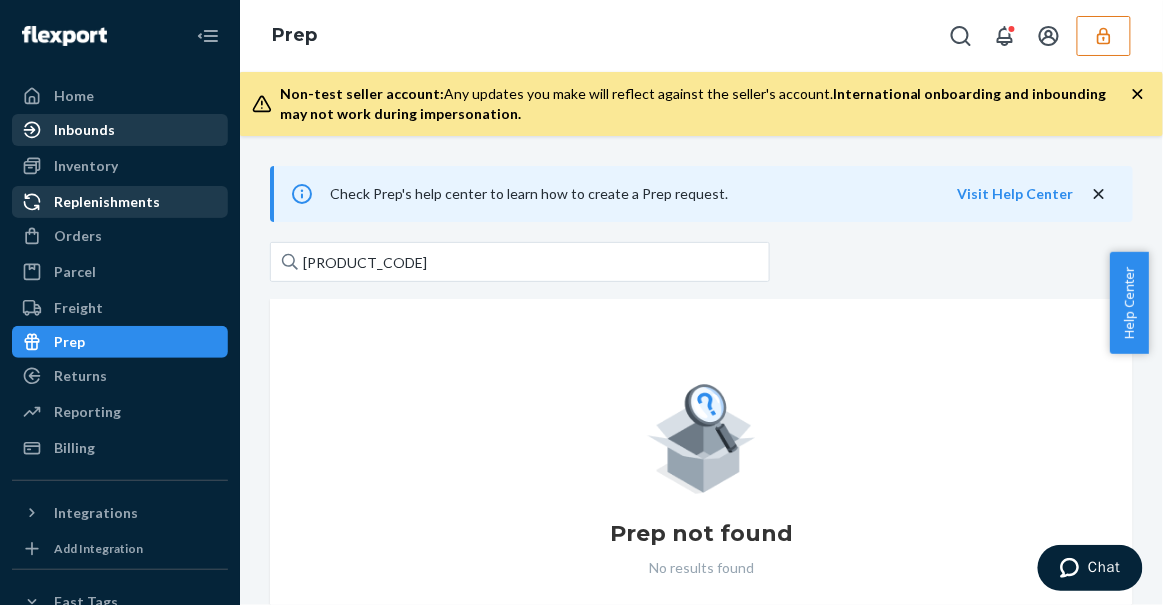 click on "Inbounds" at bounding box center [120, 130] 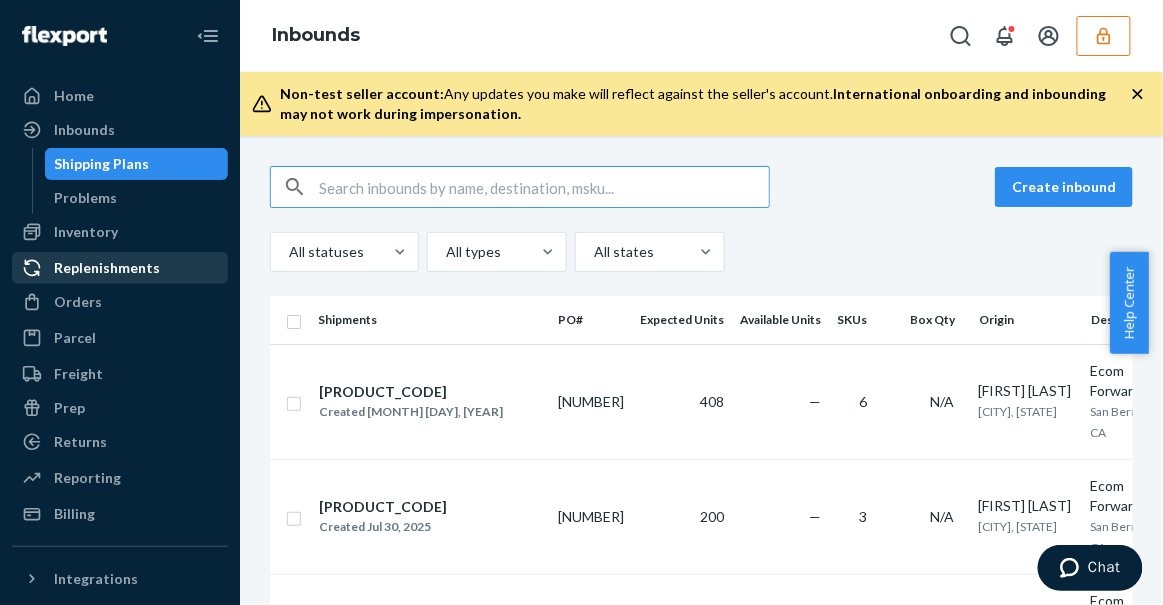 click at bounding box center [544, 187] 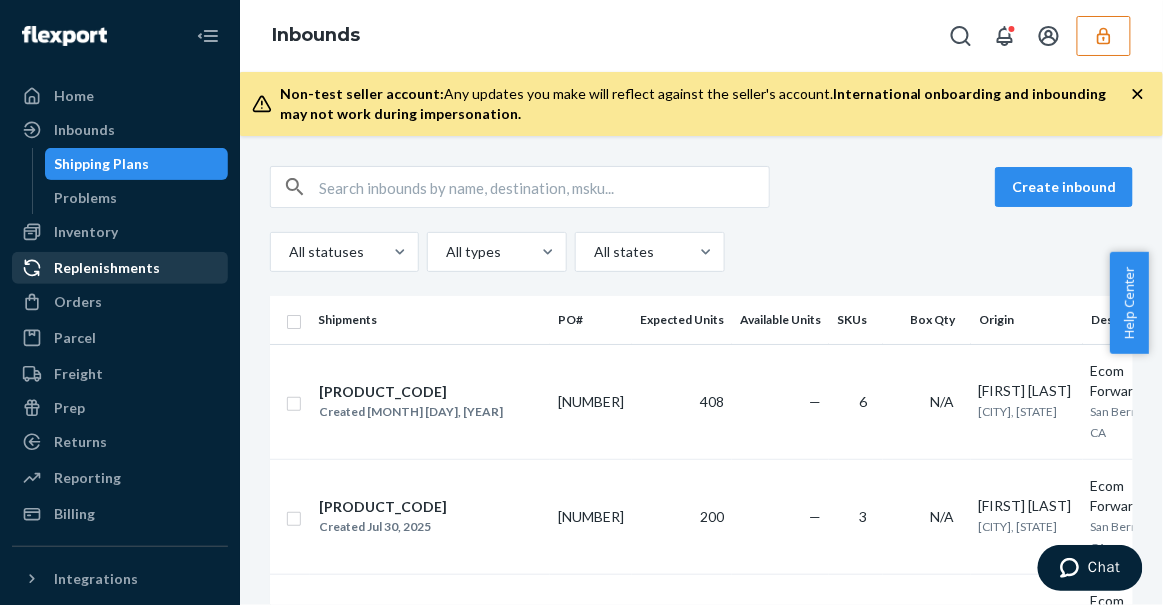 click 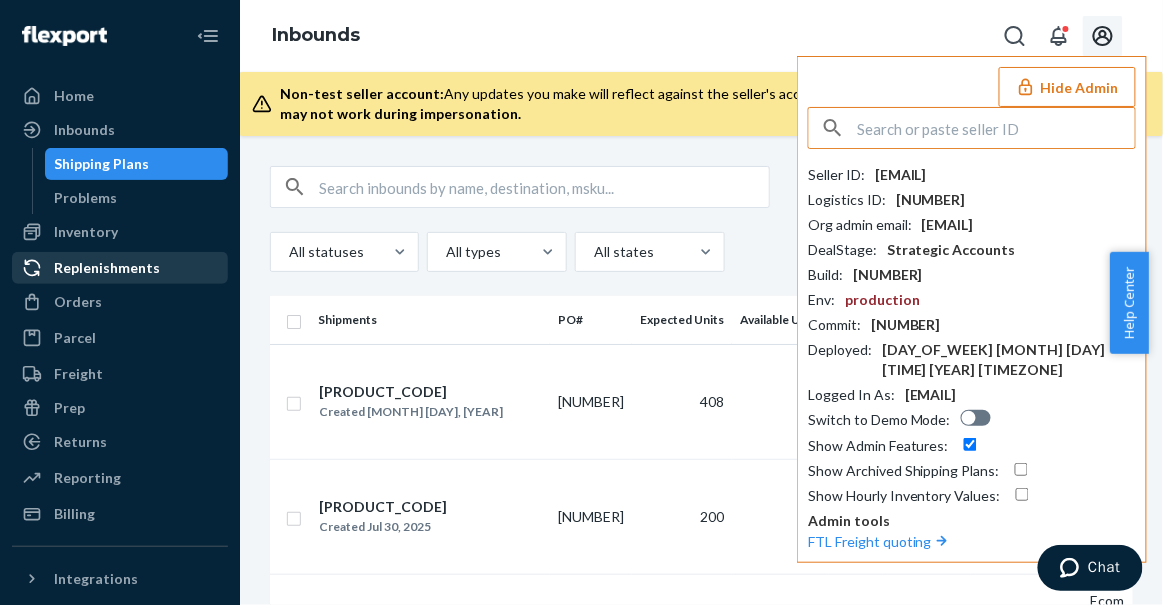 click 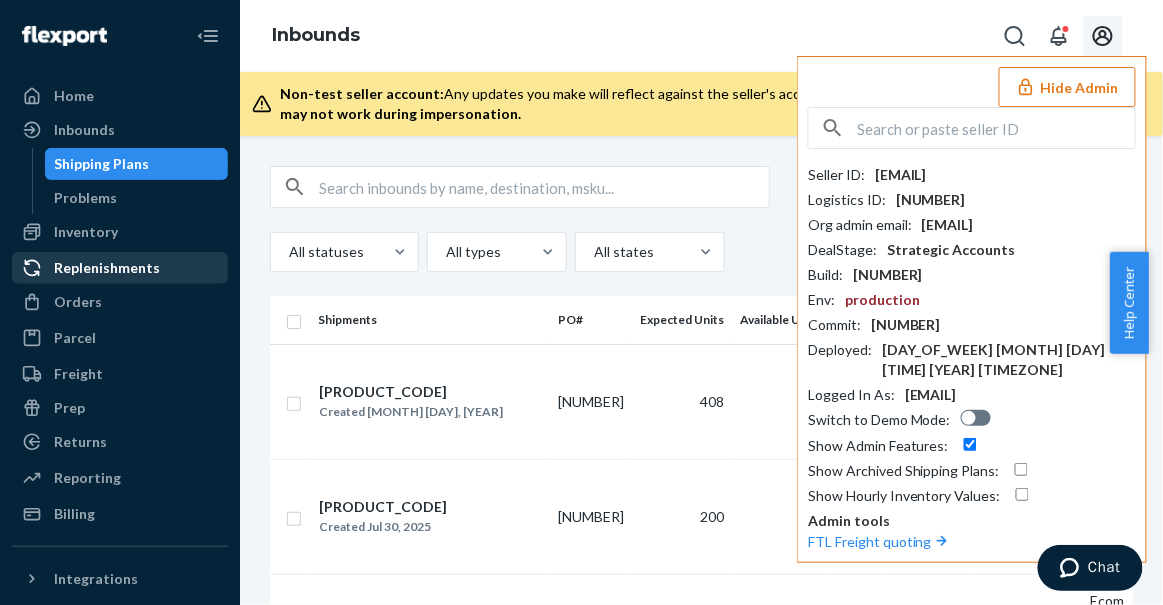 click on "Inbounds Hide Admin Seller ID :  babieskeagmailcom Logistics ID :  01GEMNG0VCSBDAEGK0TYGRVWG9 Org admin email :  babieskea@gmail.com DealStage :  Strategic Accounts Build :  6890577e4d1ff300084f3824 Env :  production Commit :  d326562af Deployed :  Mon Aug 4 06:47:24 2025 +0000
Logged In As :  c-lpowdrill@flexport.com Switch to Demo Mode :  Show Admin Features :  Show Archived Shipping Plans :  Show Hourly Inventory Values :  Admin tools FTL Freight quoting" at bounding box center [701, 36] 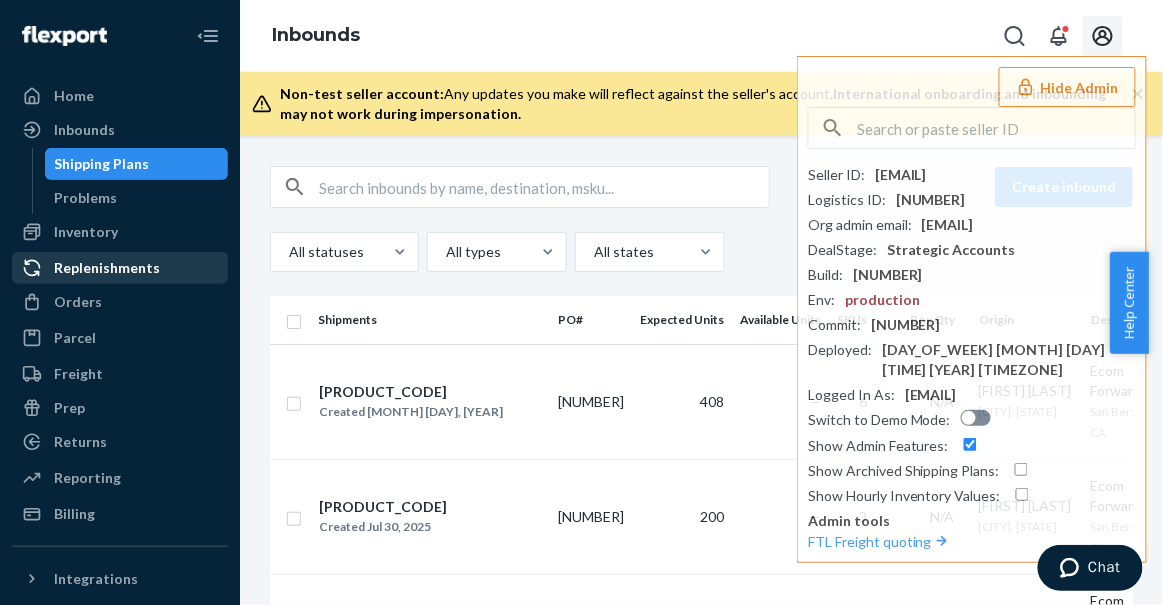 click at bounding box center (544, 187) 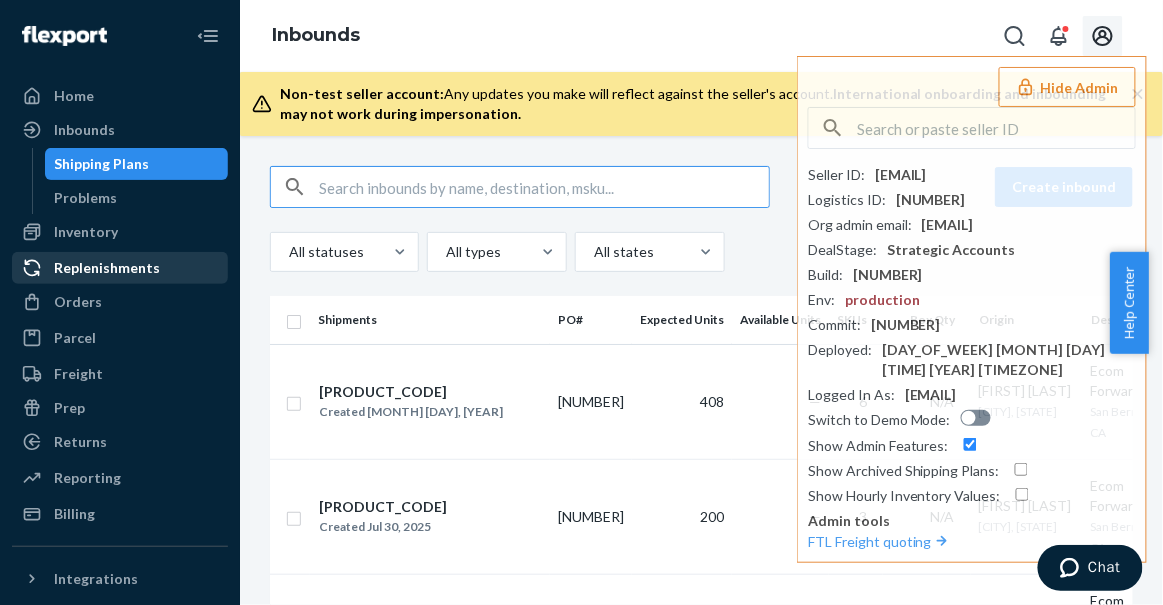 click at bounding box center (544, 187) 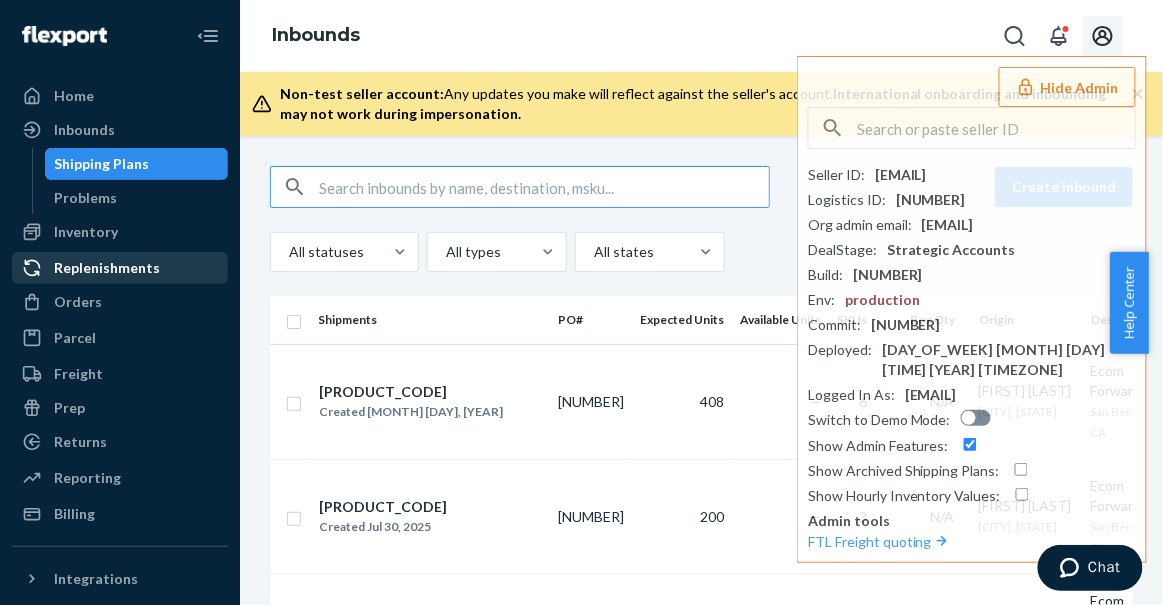paste on "1215929" 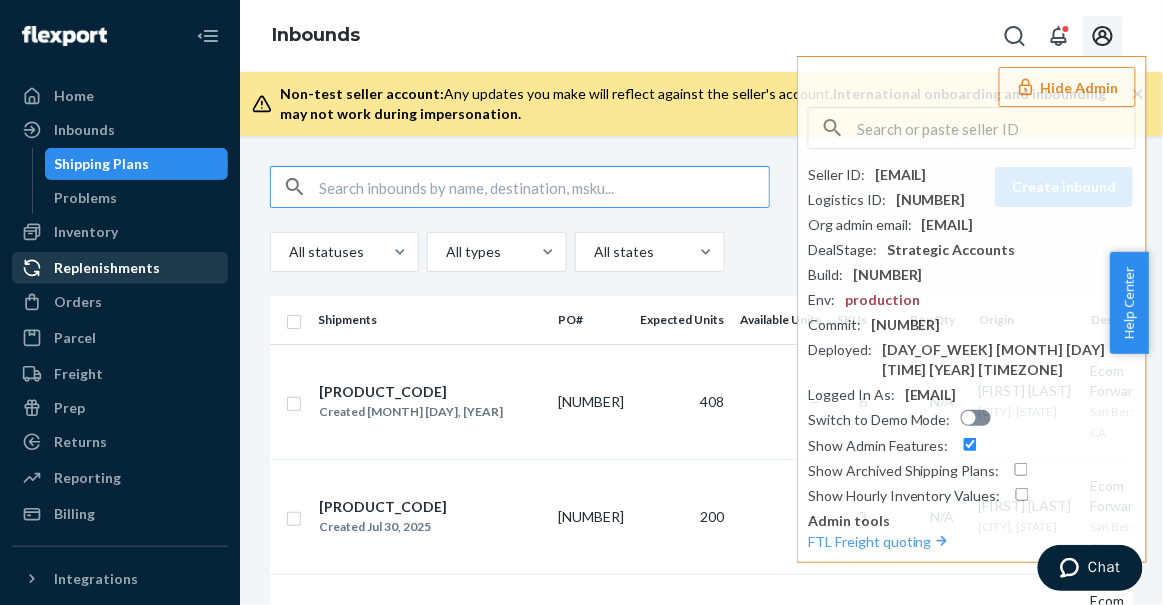 type on "1215929" 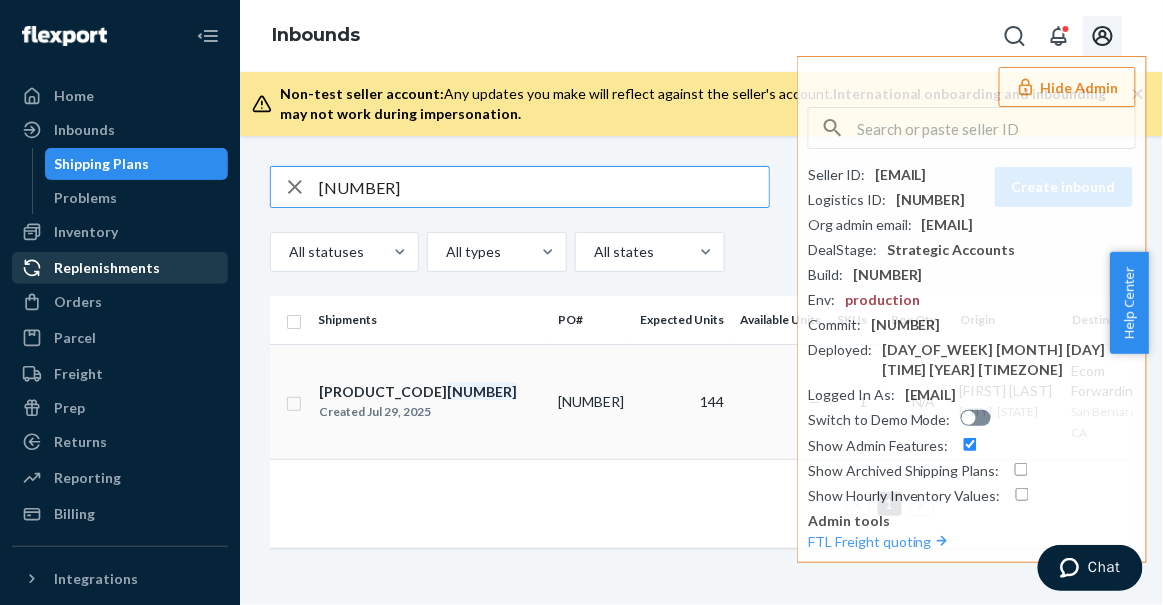 click on "CK-8662- 1215929 Created Jul 29, 2025" at bounding box center [430, 402] 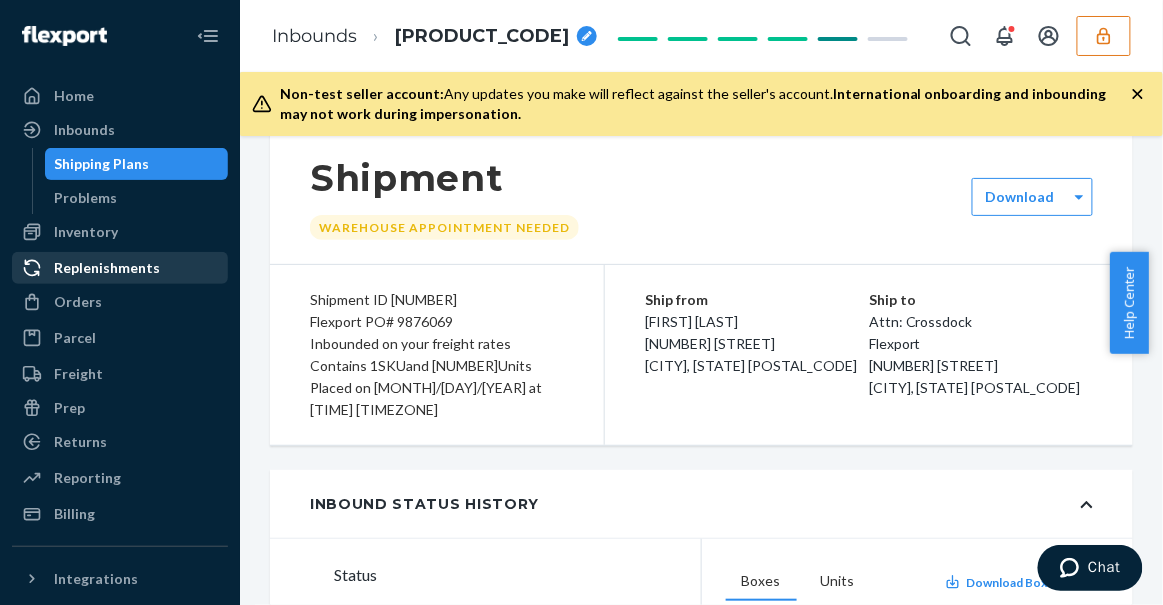 scroll, scrollTop: 213, scrollLeft: 0, axis: vertical 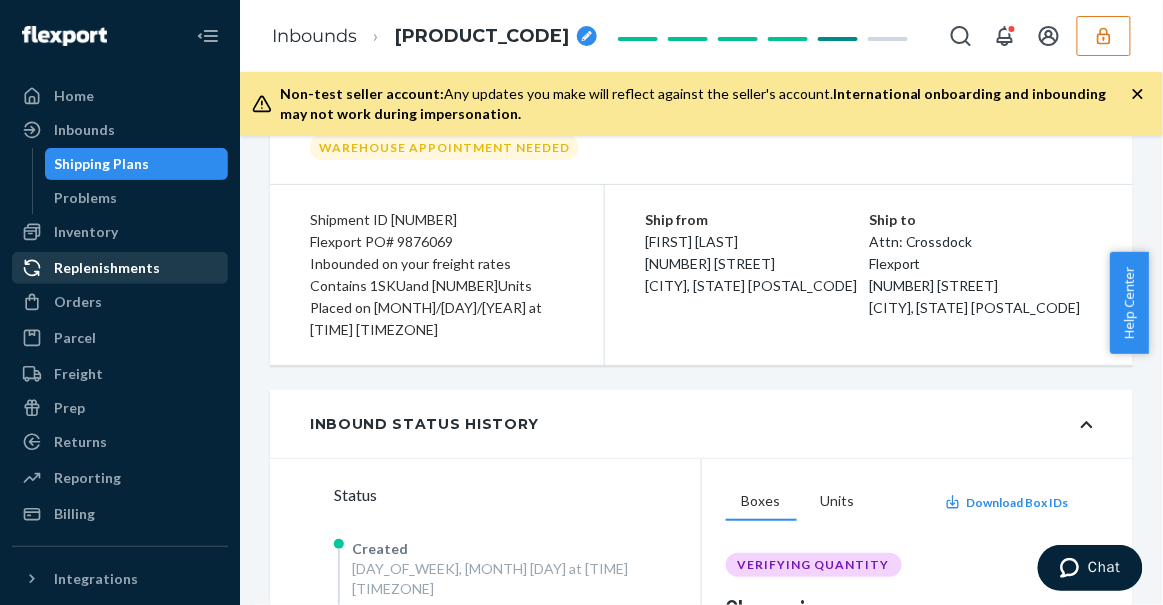 click on "Ship from Ivan Ong
1260 S Vintage Ave
Ontario, CA 91761 Ship to Attn: Crossdock Flexport 2615 E 3rd Street
San Bernardino, CA 92408" at bounding box center (869, 275) 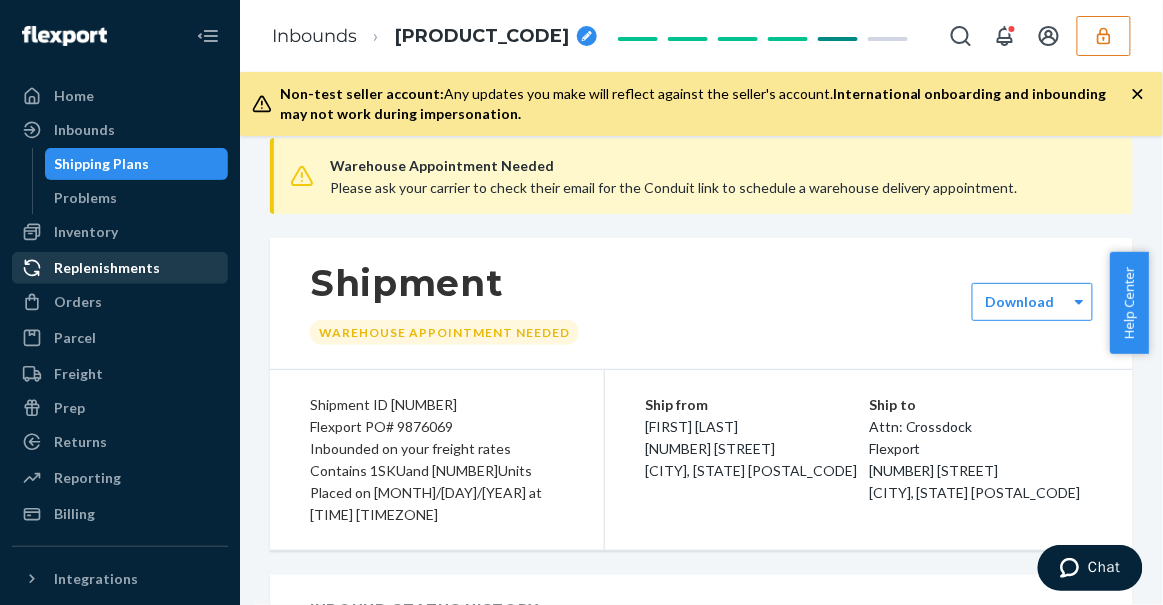 scroll, scrollTop: 0, scrollLeft: 0, axis: both 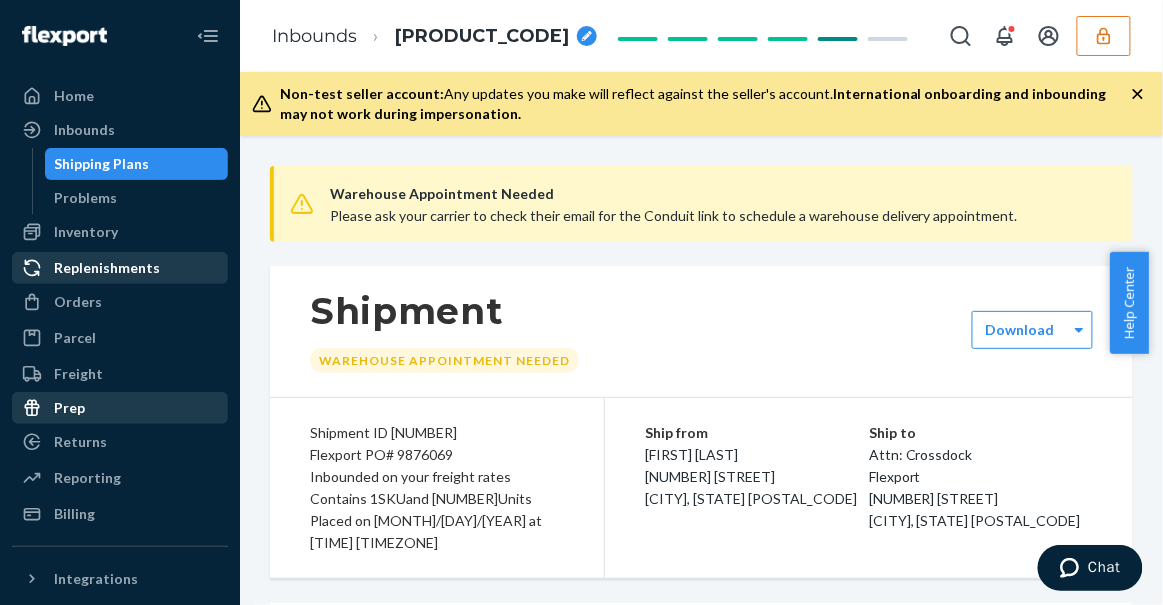 click on "Prep" at bounding box center [120, 408] 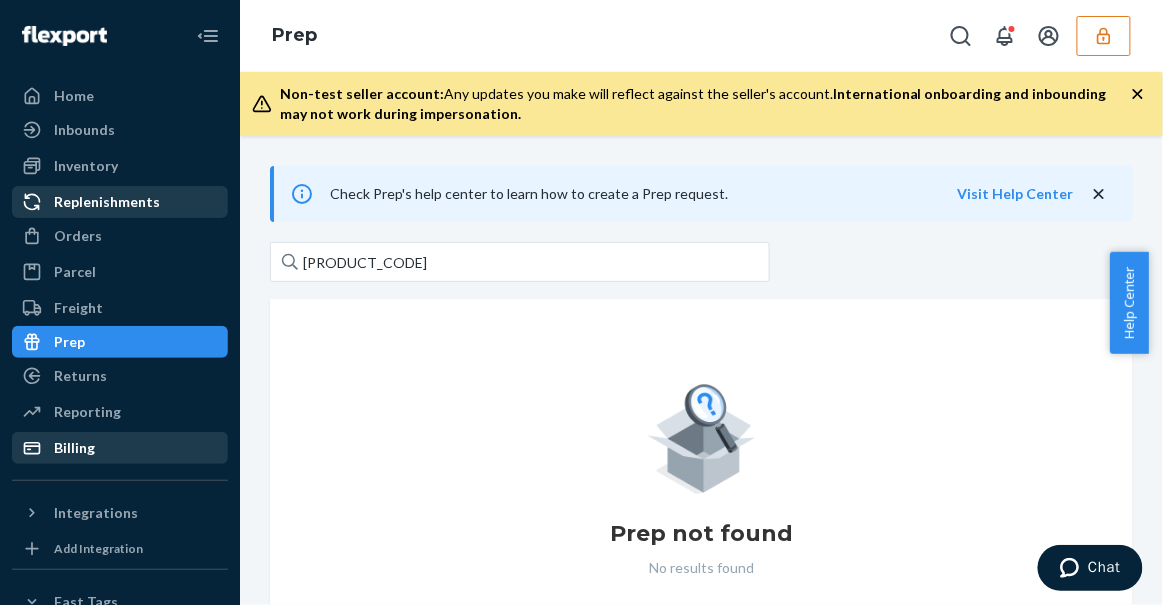 click on "Billing" at bounding box center (120, 448) 